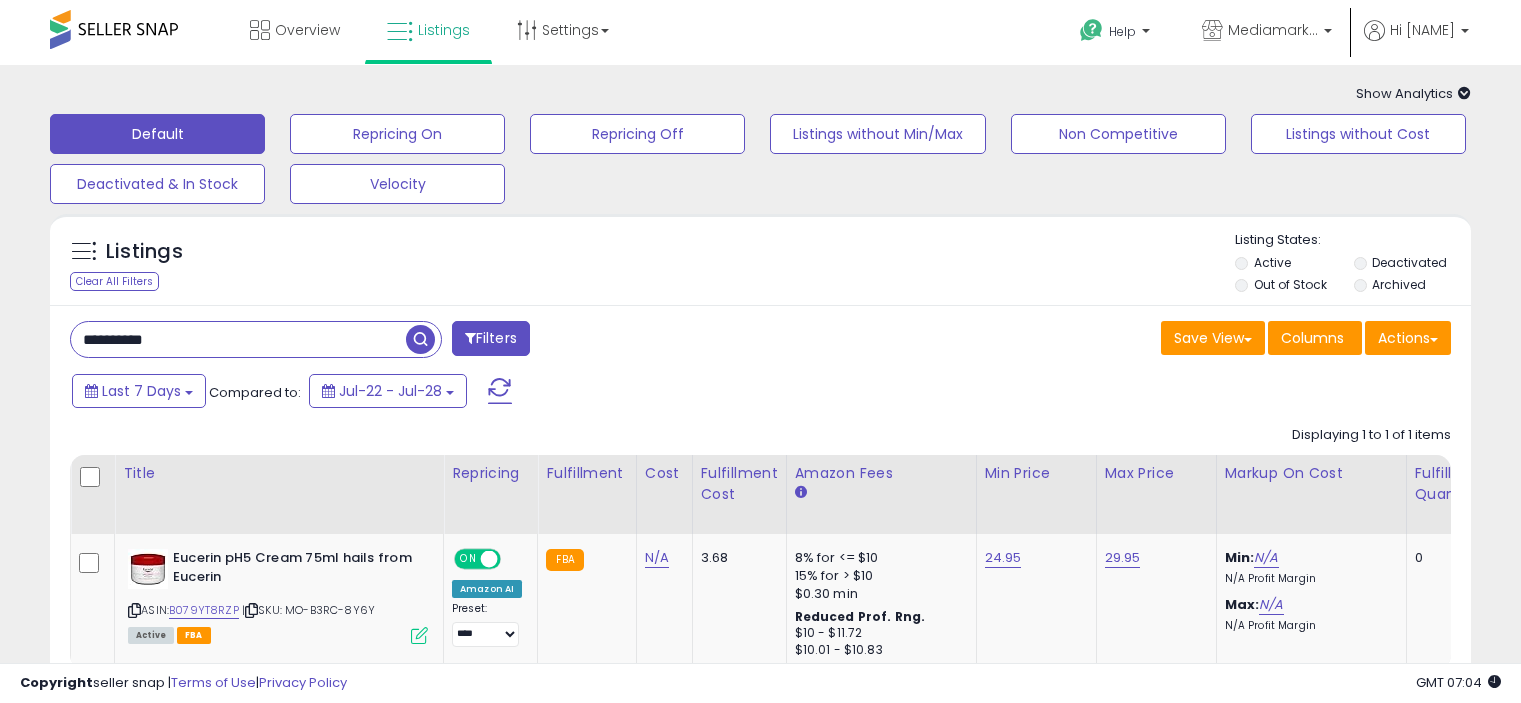 scroll, scrollTop: 0, scrollLeft: 0, axis: both 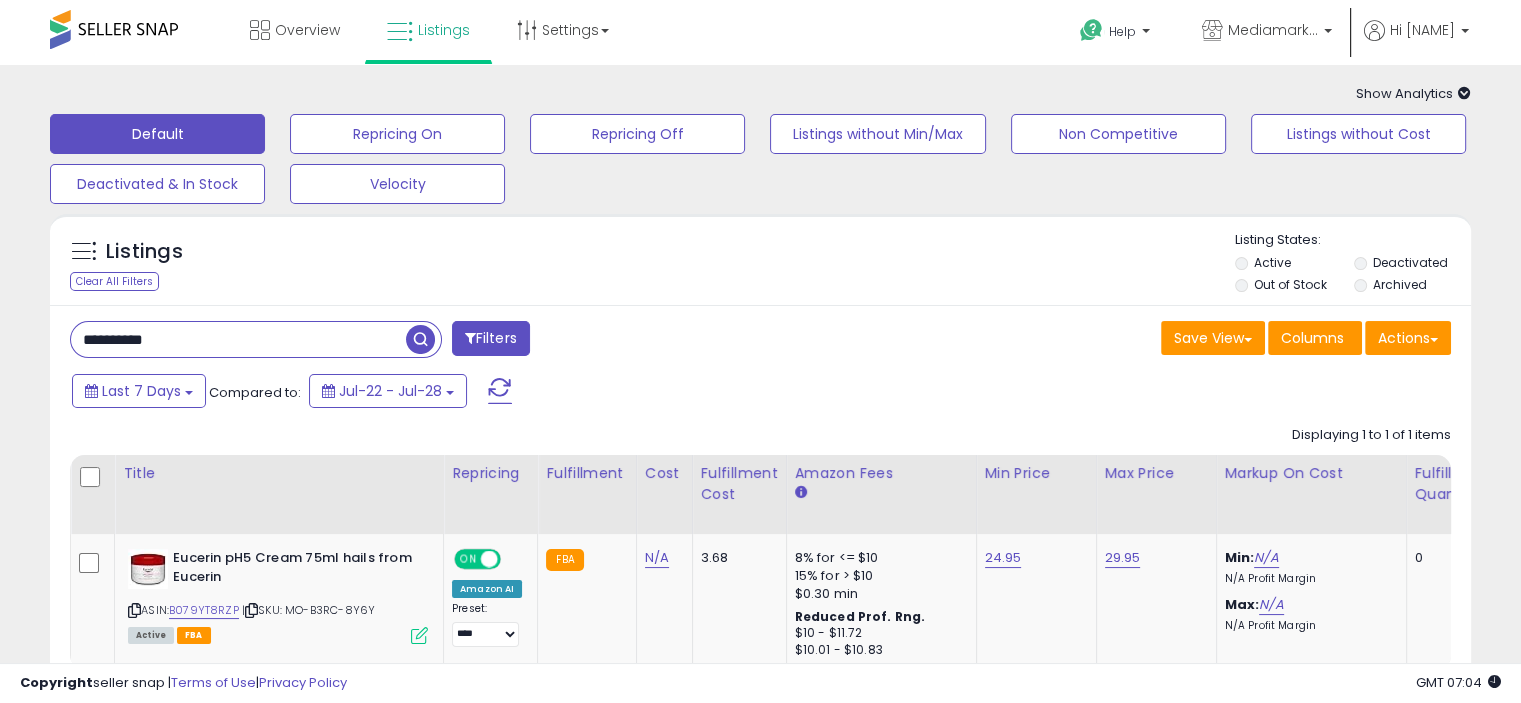 click on "**********" at bounding box center (238, 339) 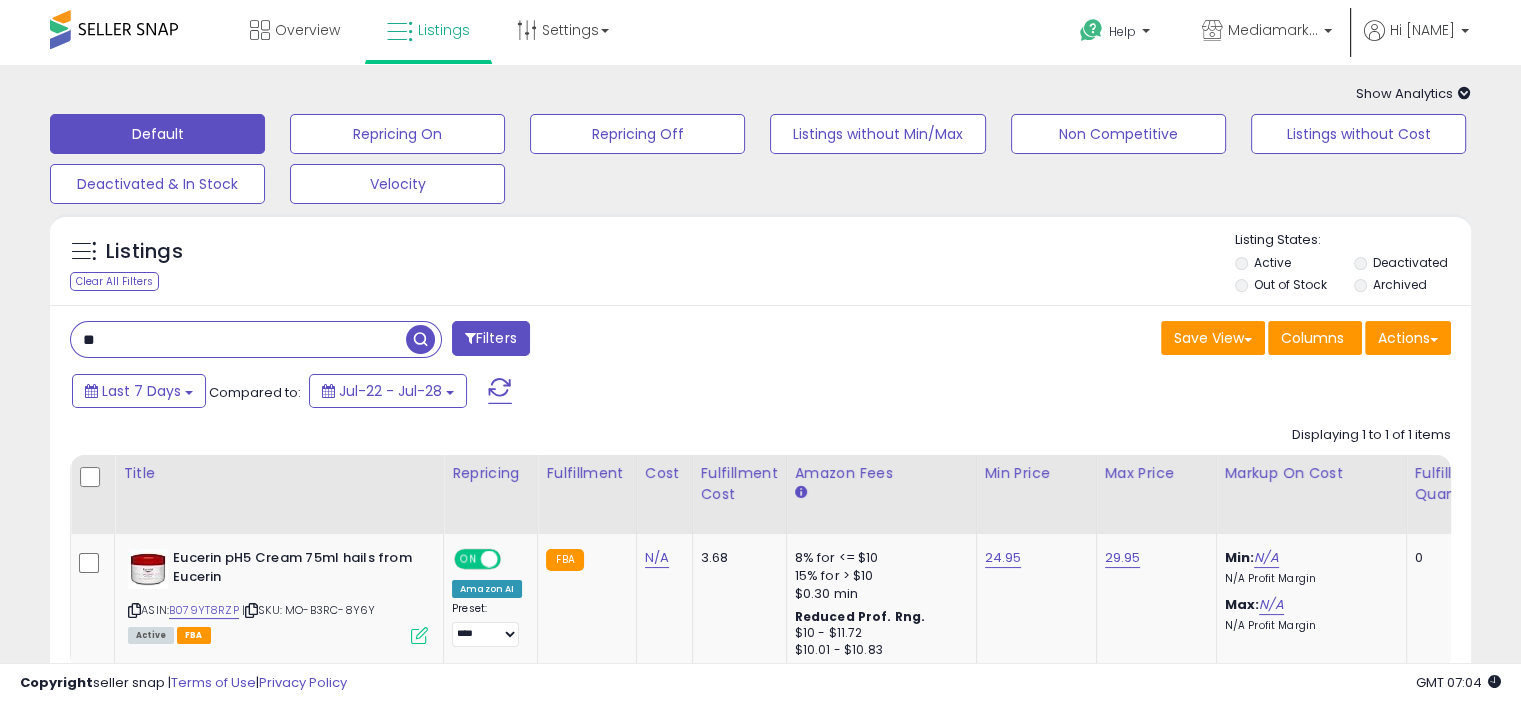 type on "*" 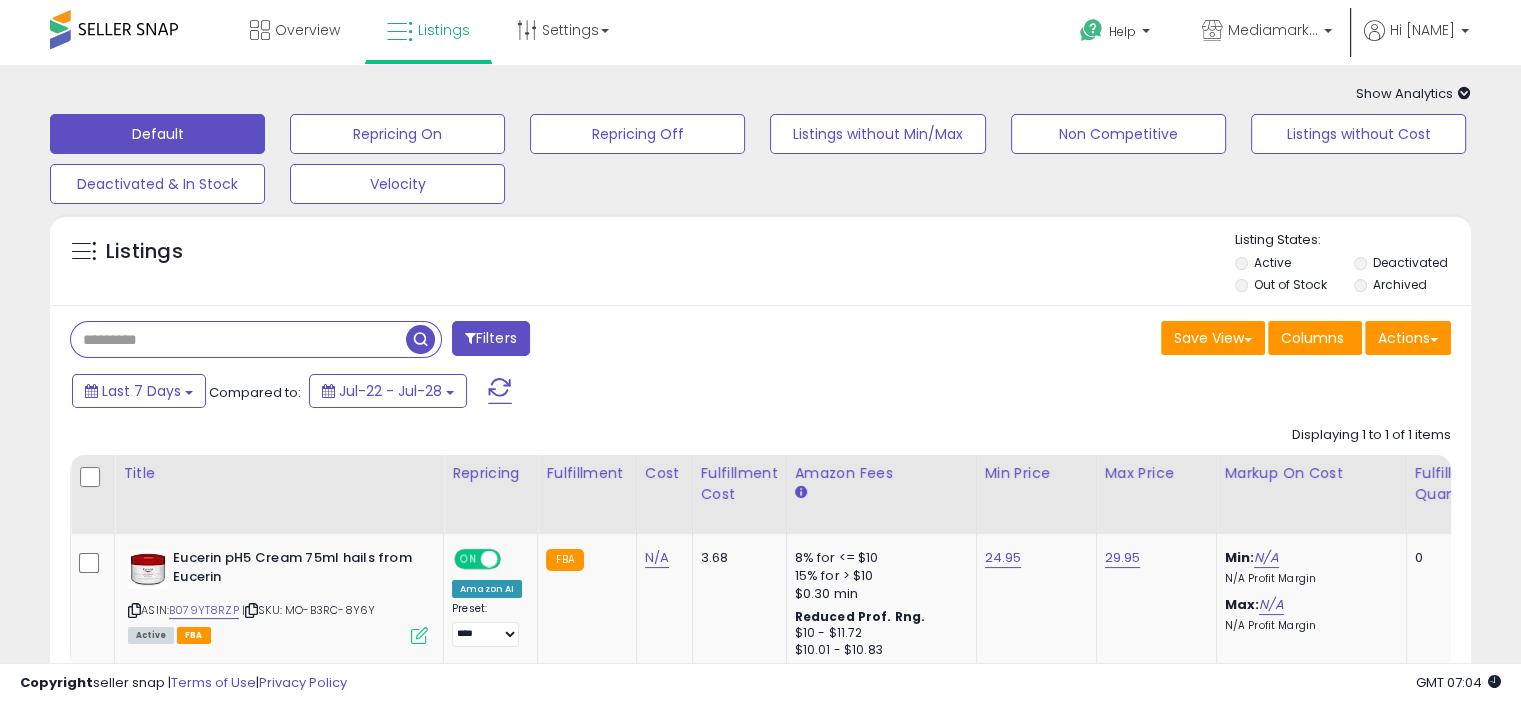 type 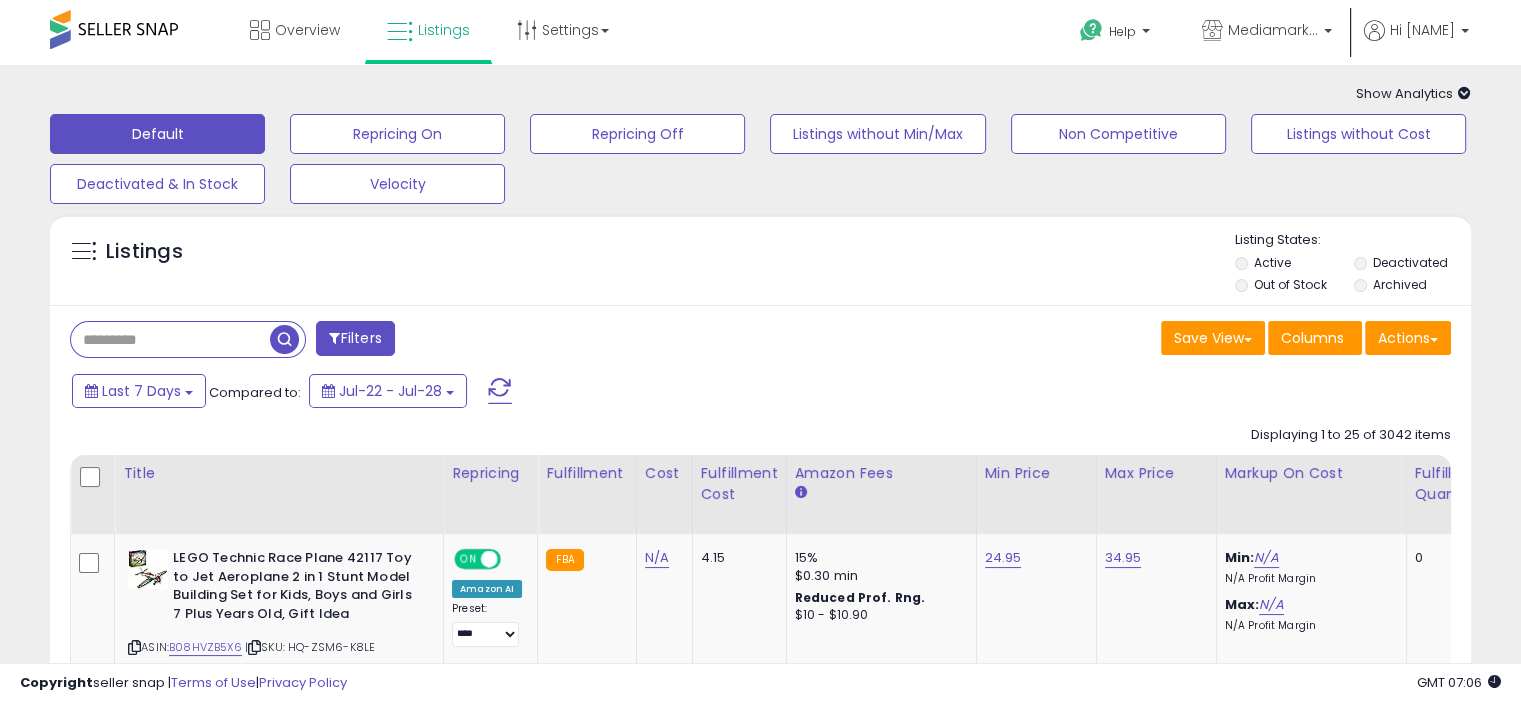 click on "Filters" at bounding box center (355, 338) 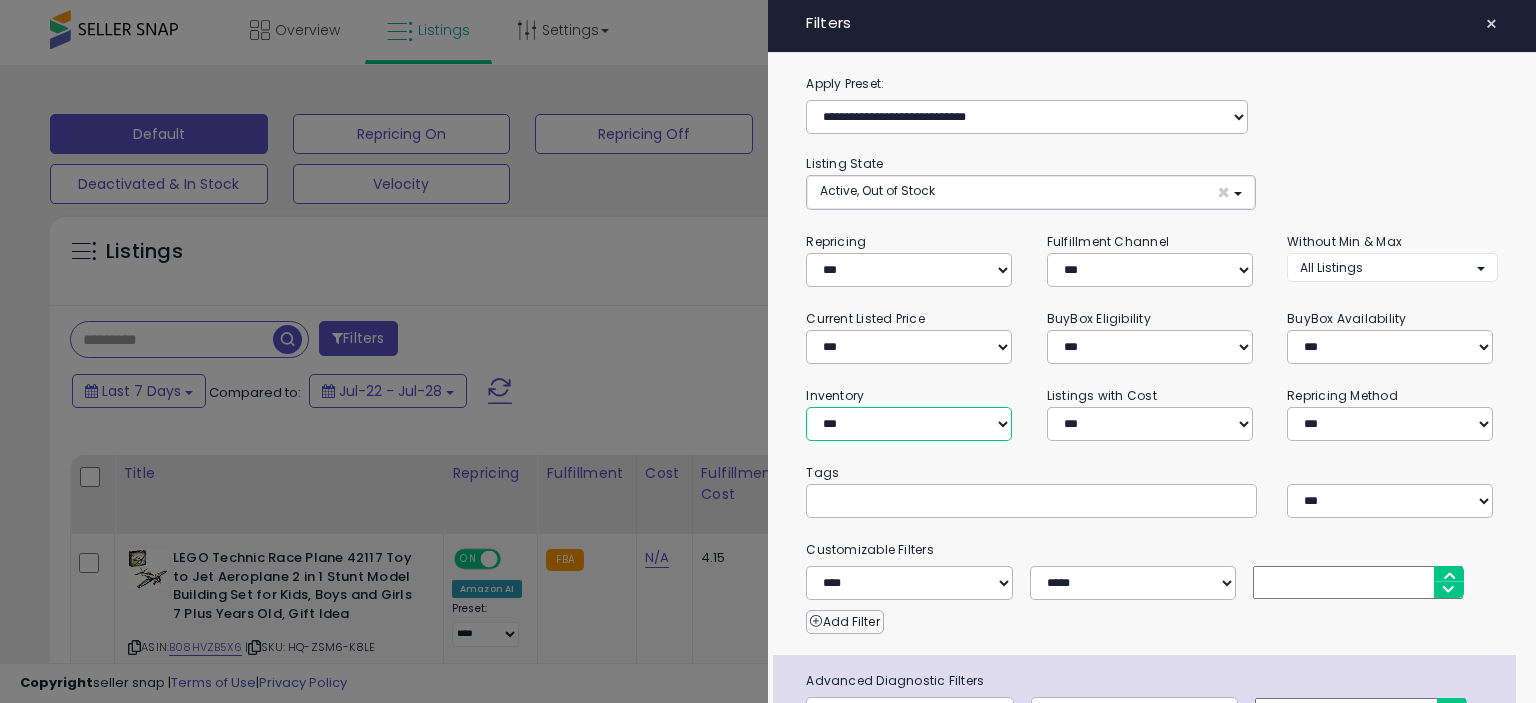 click on "**********" at bounding box center (909, 424) 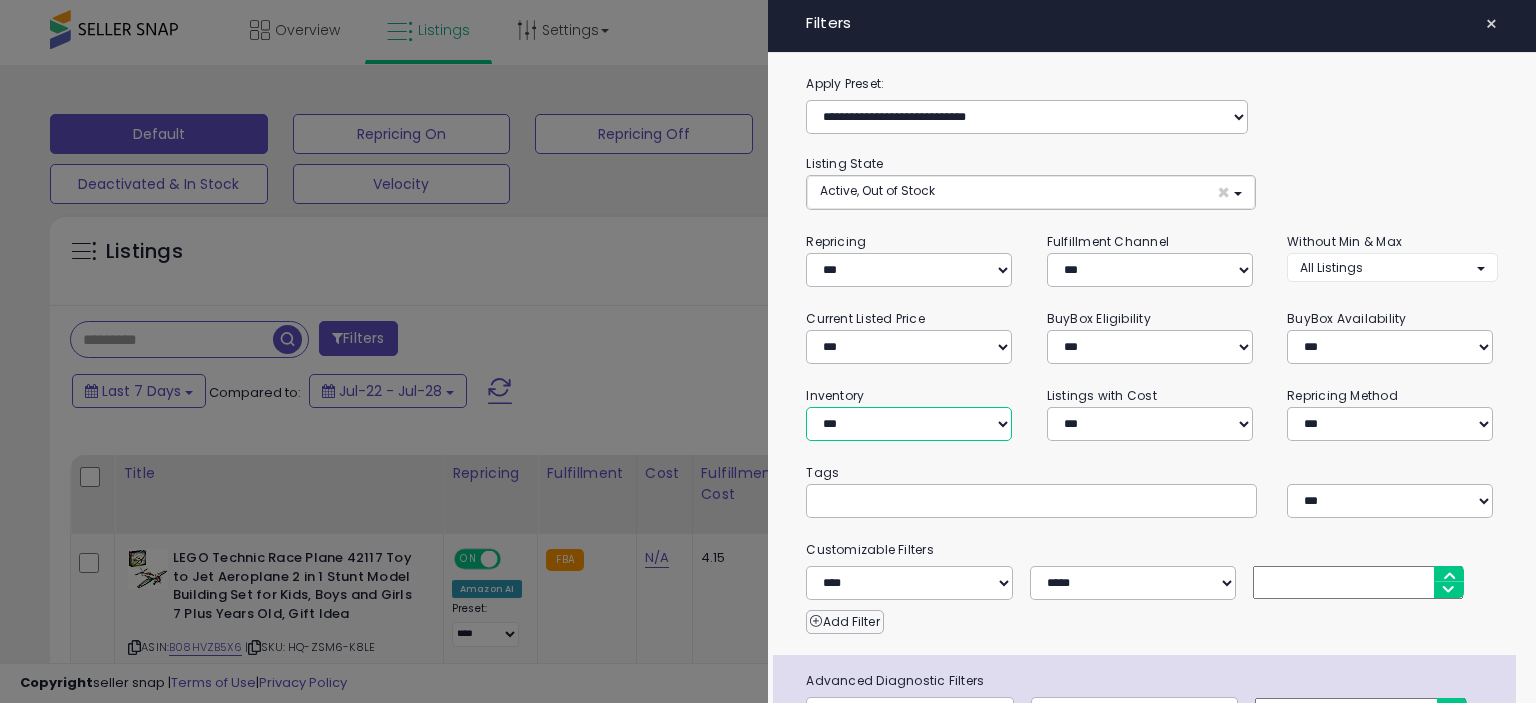 select on "**********" 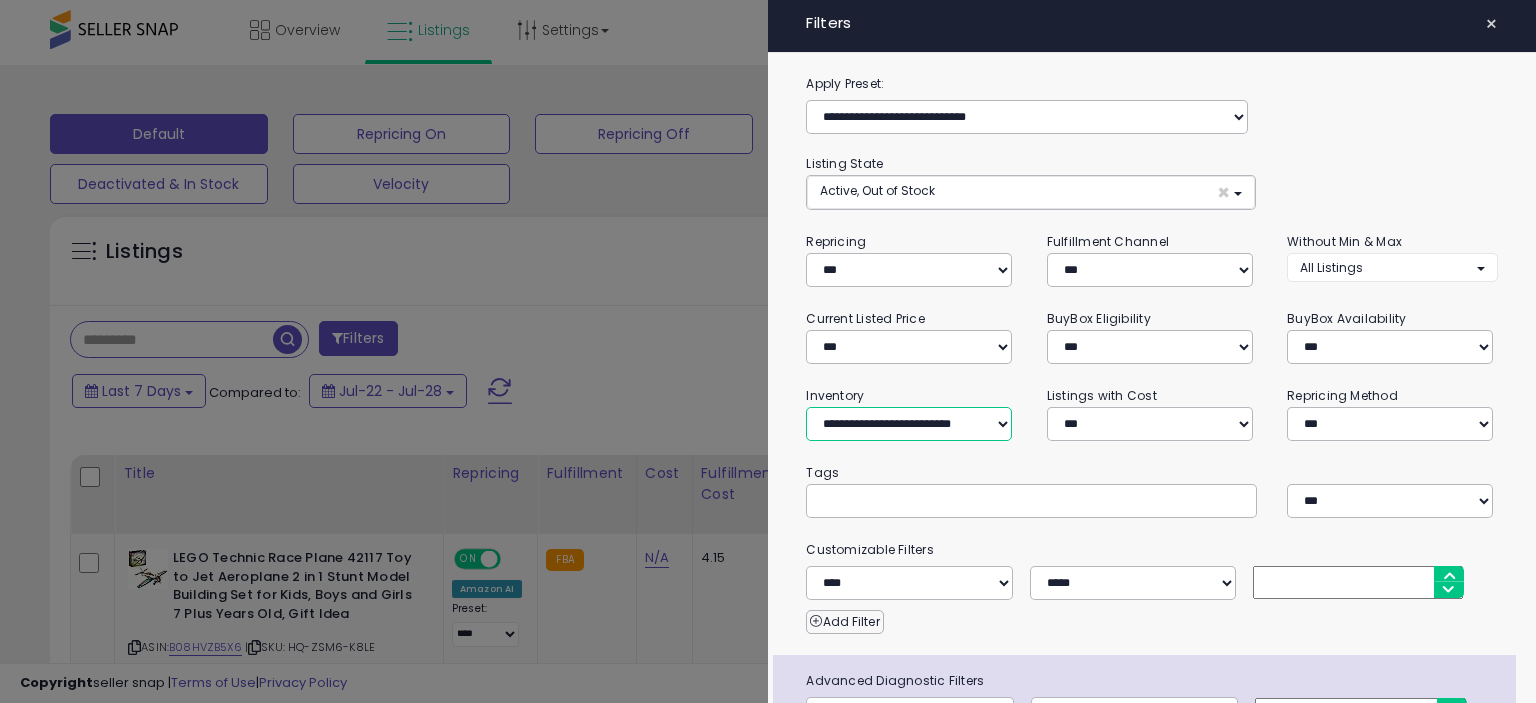 click on "**********" at bounding box center [909, 424] 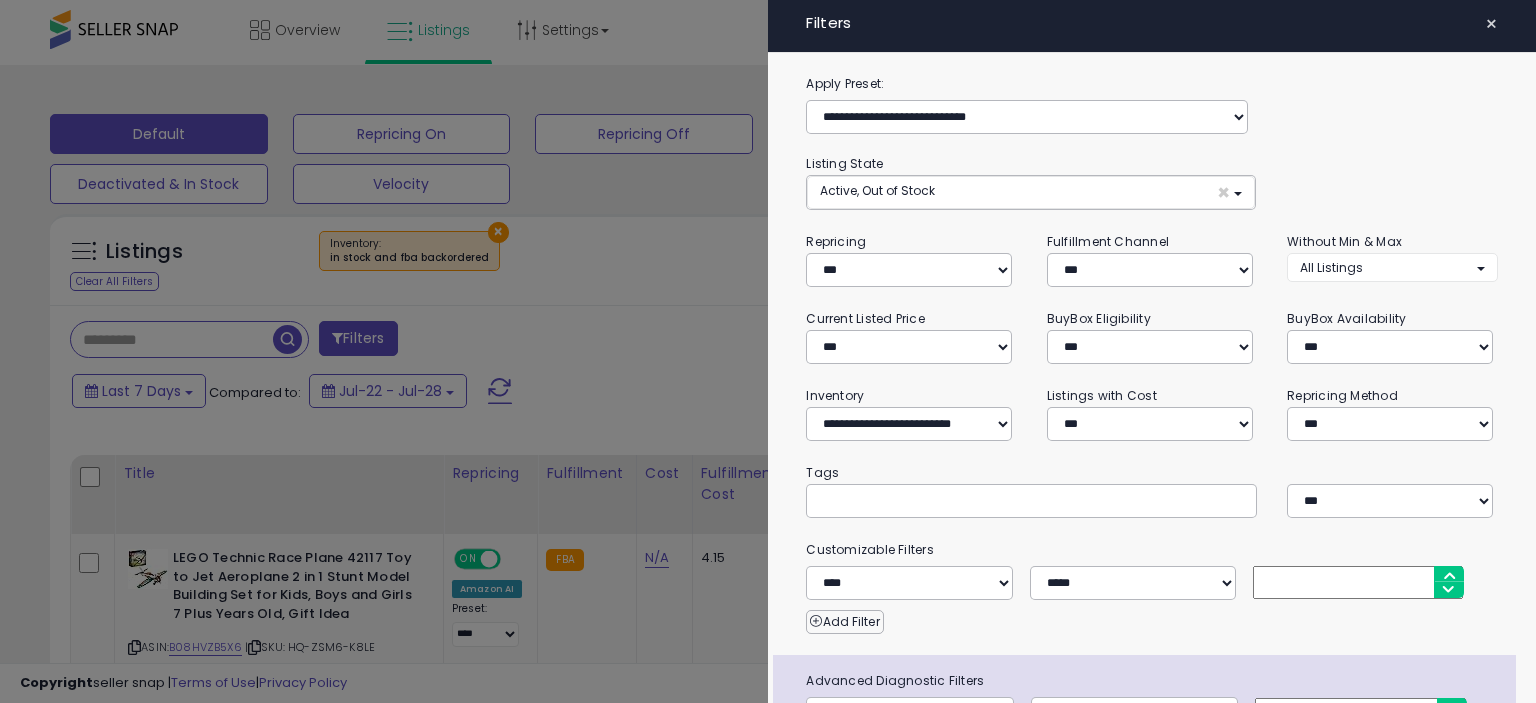 click on "**********" at bounding box center [1392, 256] 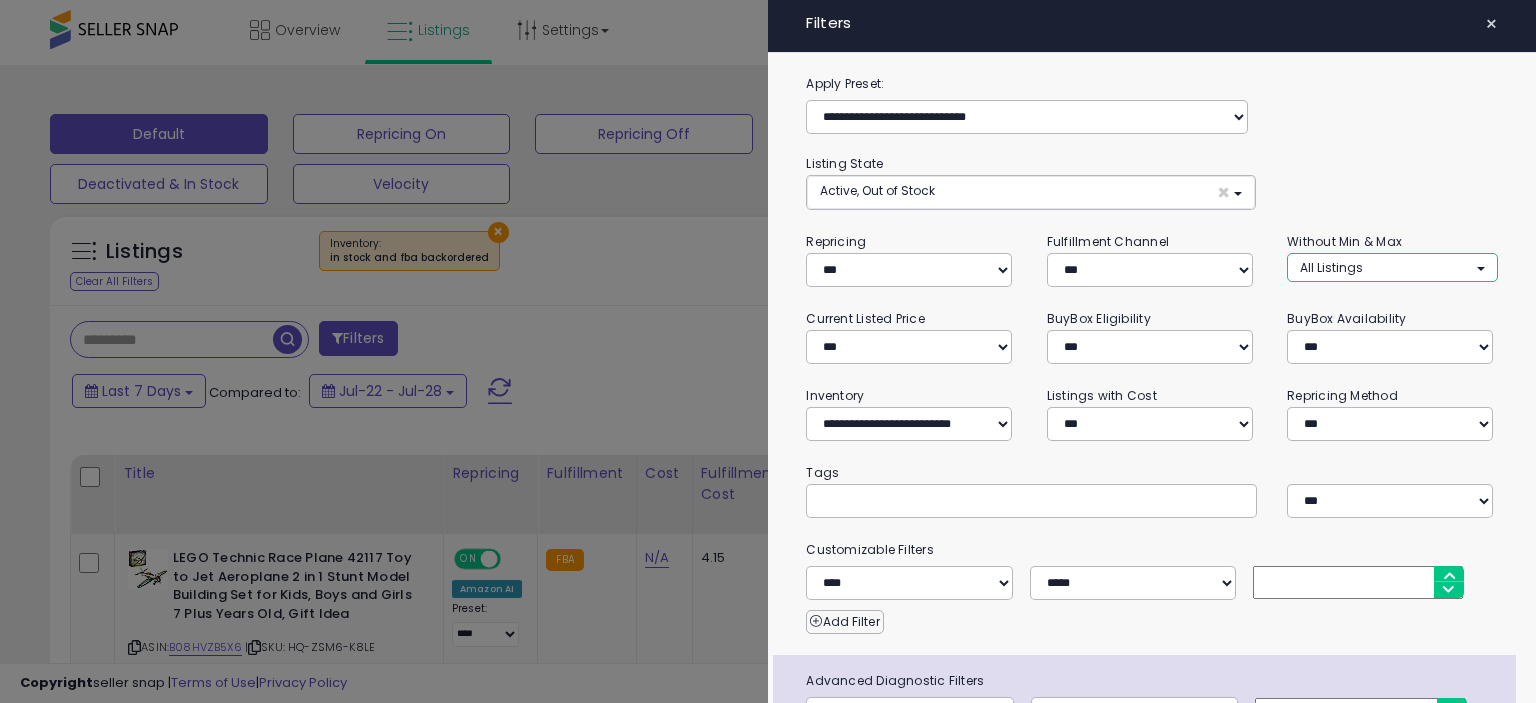 click on "All Listings" at bounding box center (1392, 267) 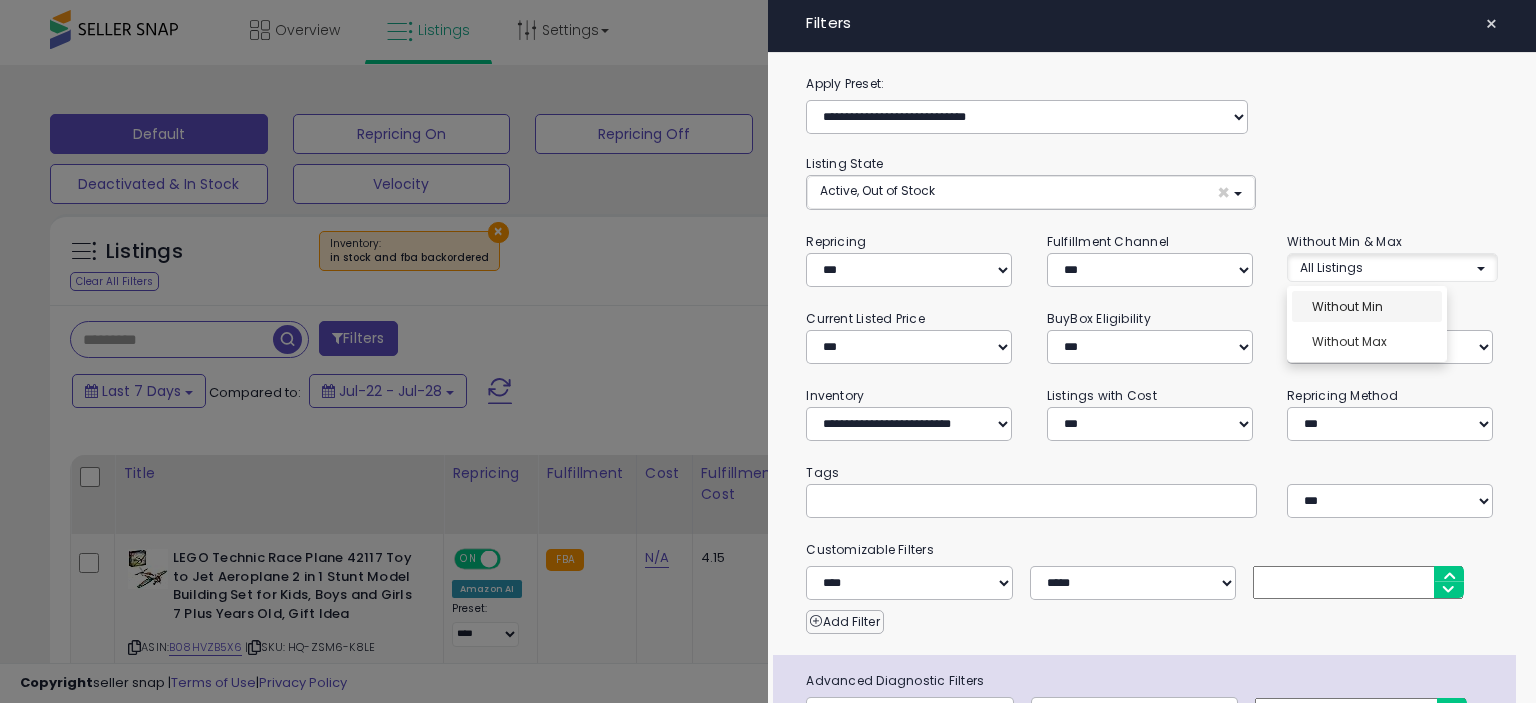 select on "**********" 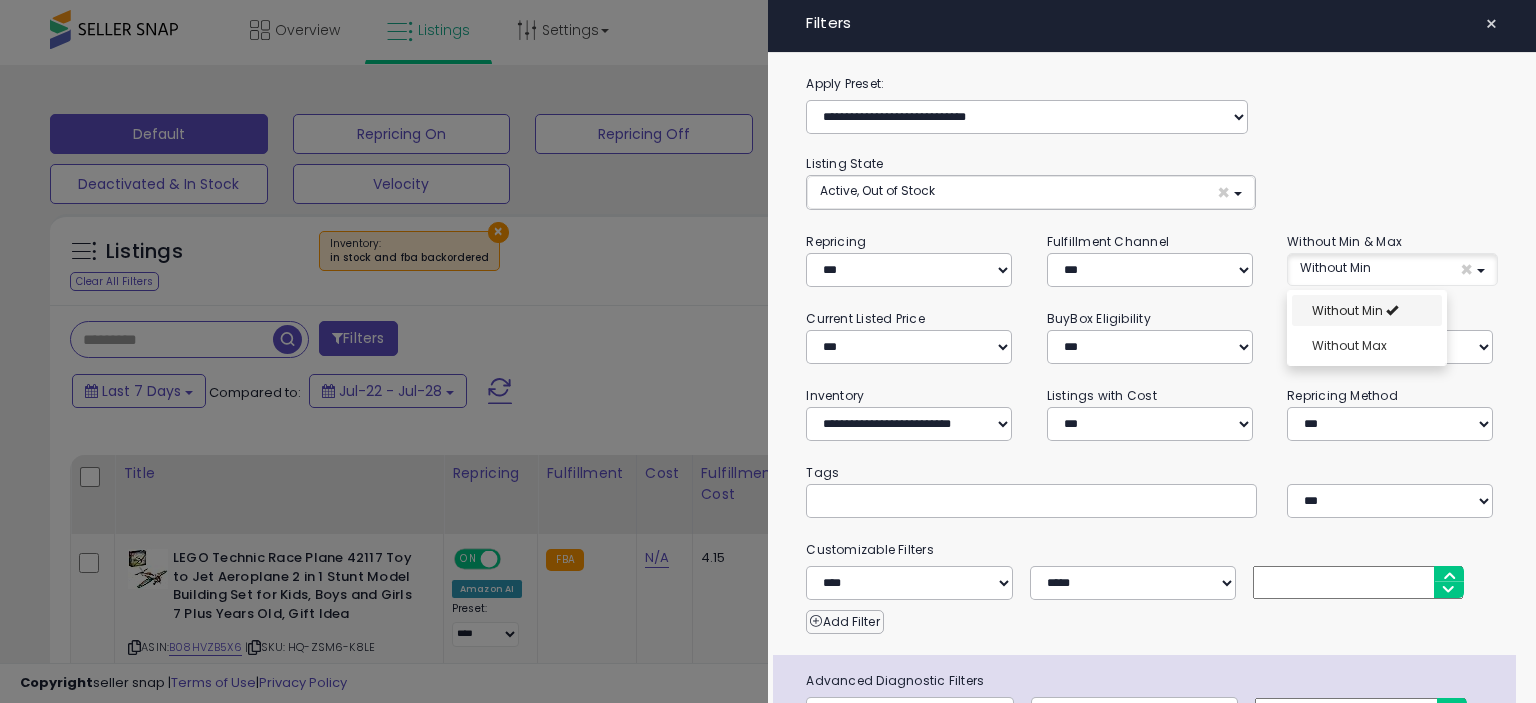 click on "Without Min" at bounding box center (1367, 310) 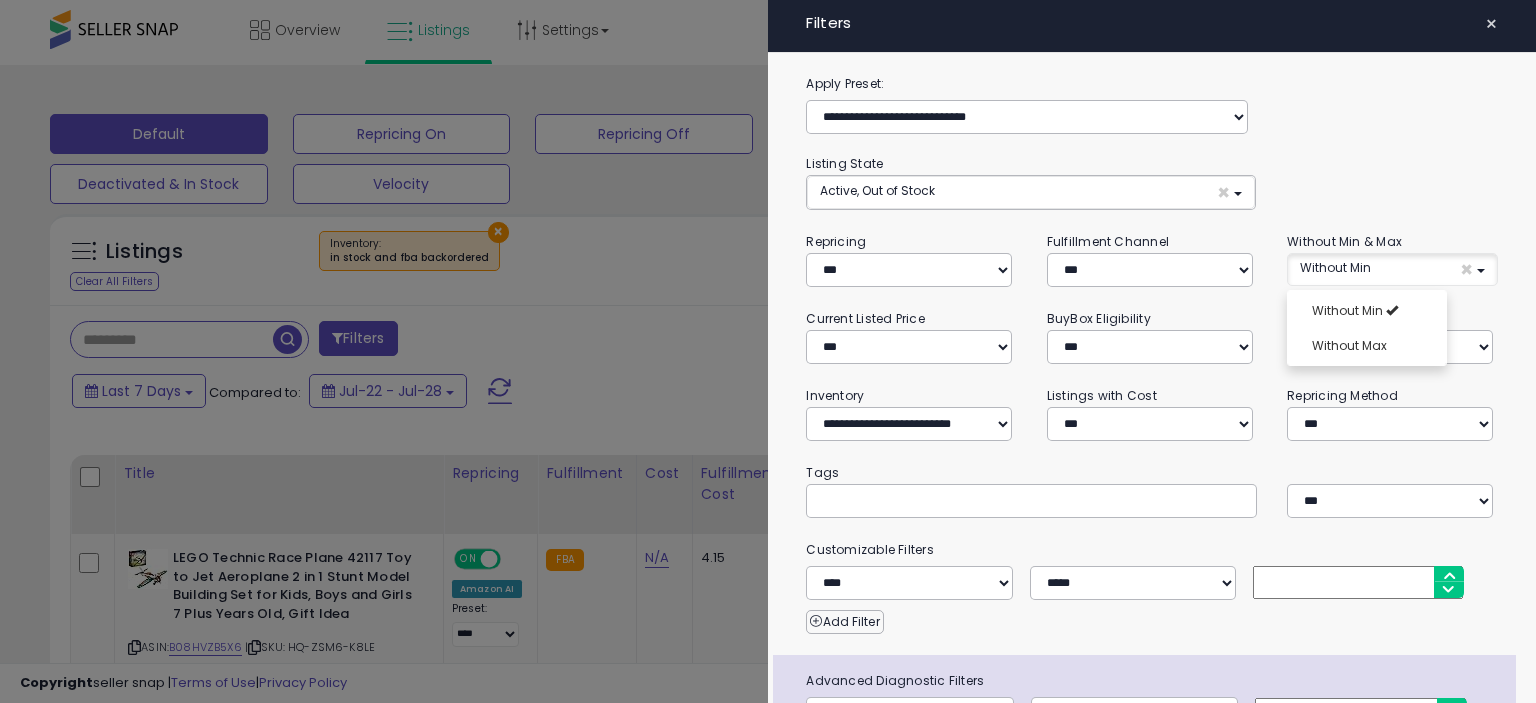 click at bounding box center (768, 351) 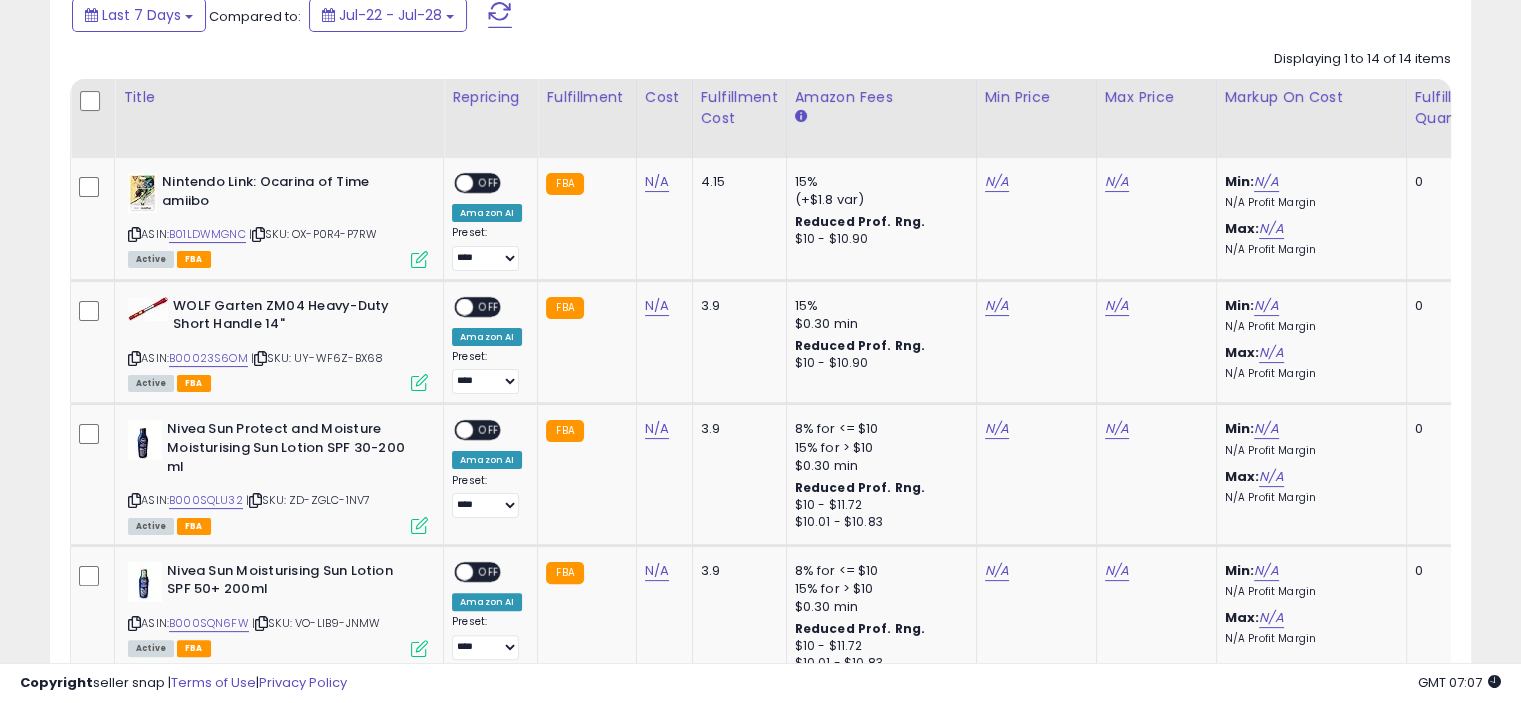 scroll, scrollTop: 369, scrollLeft: 0, axis: vertical 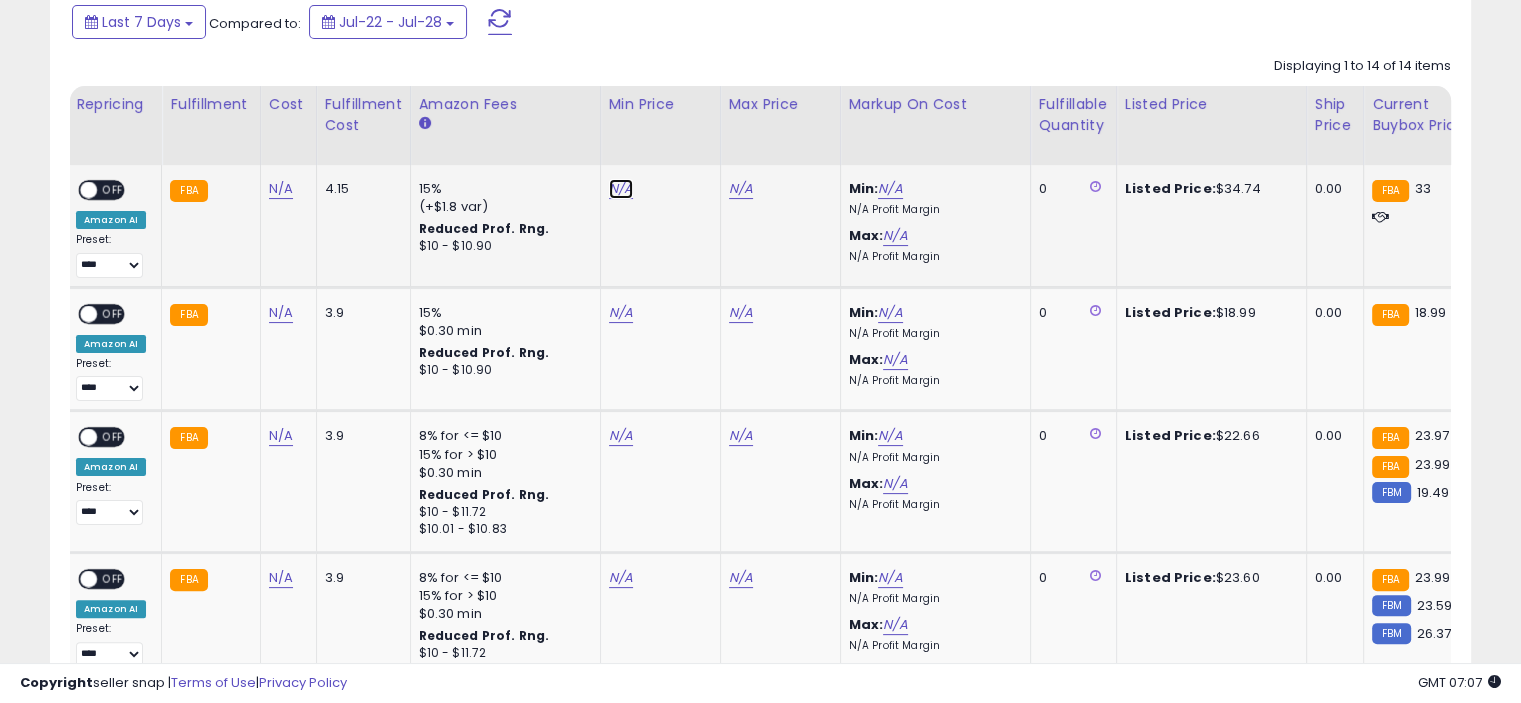 click on "N/A" at bounding box center (621, 189) 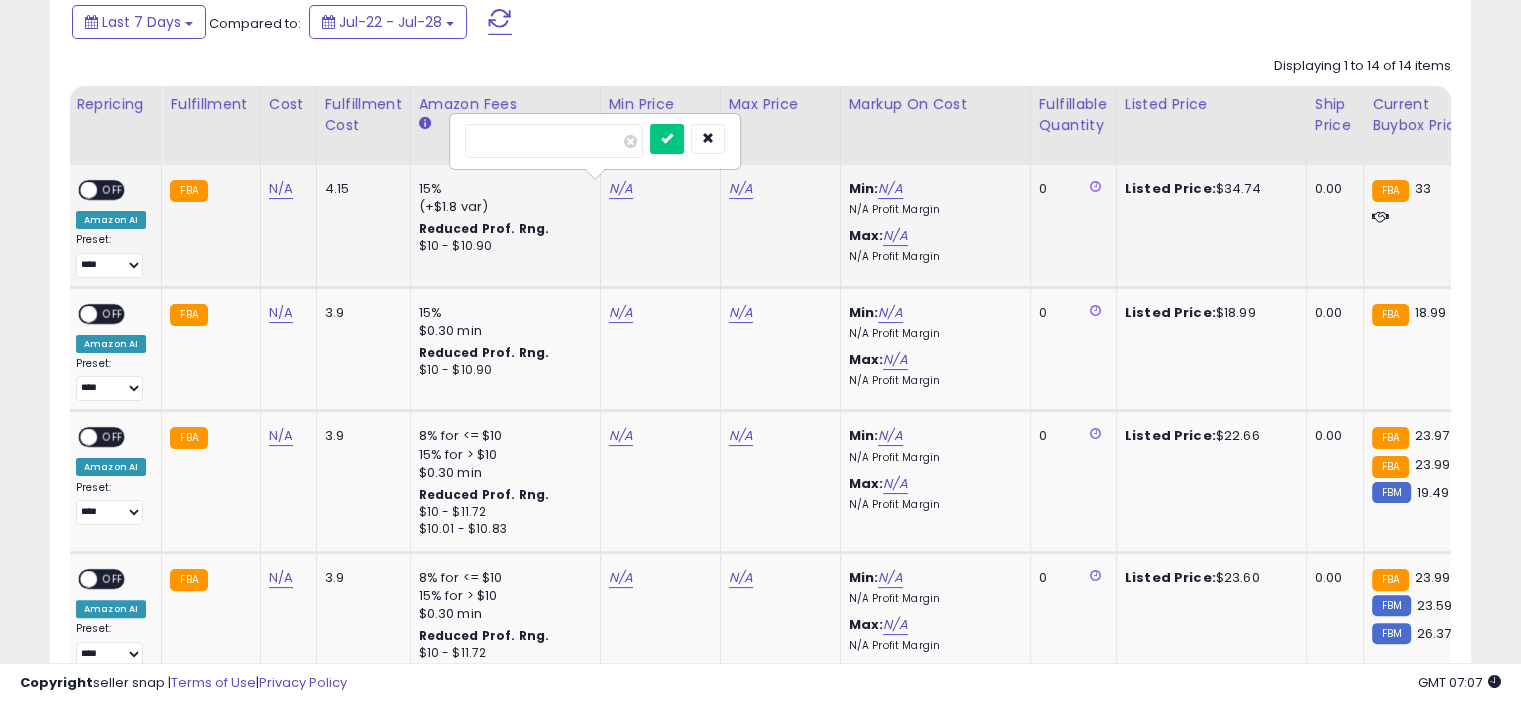 type on "*****" 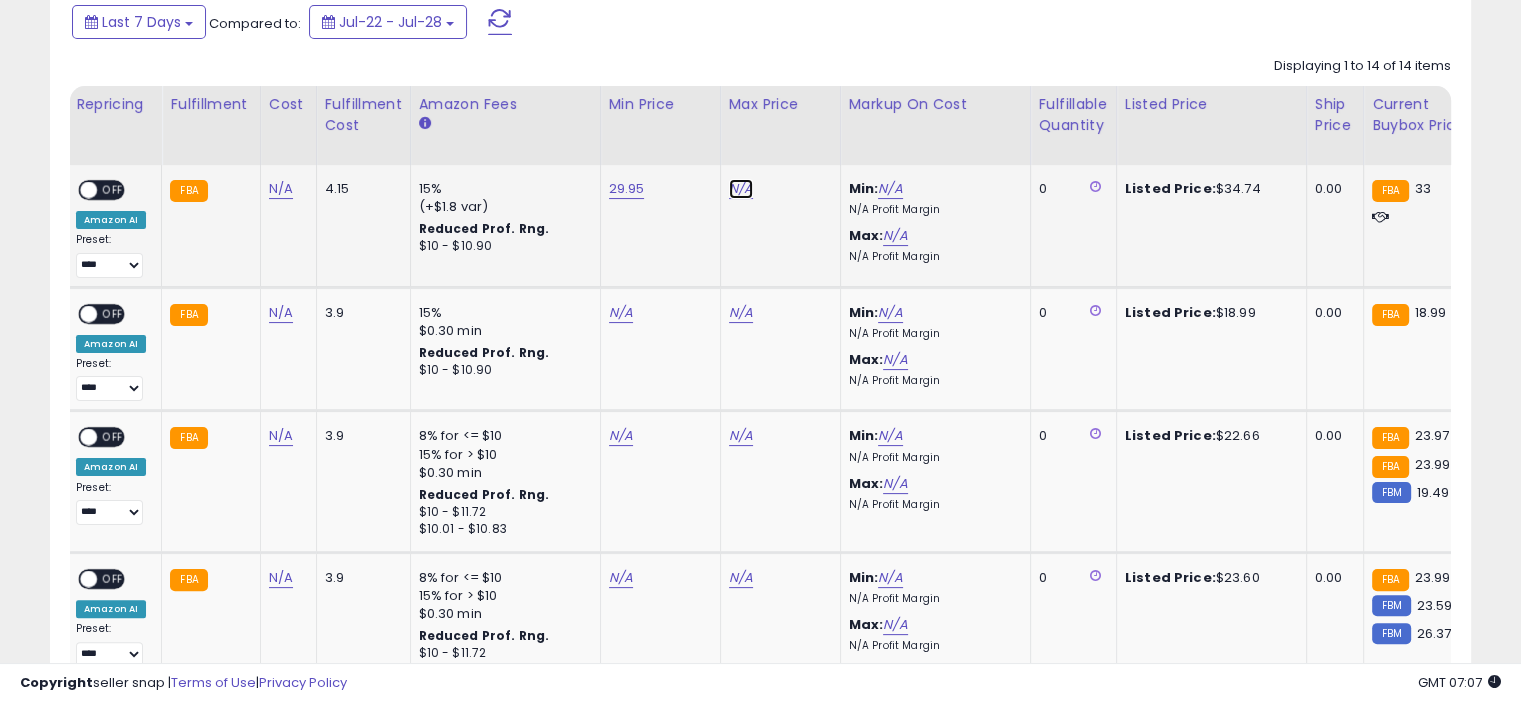 click on "N/A" at bounding box center [741, 189] 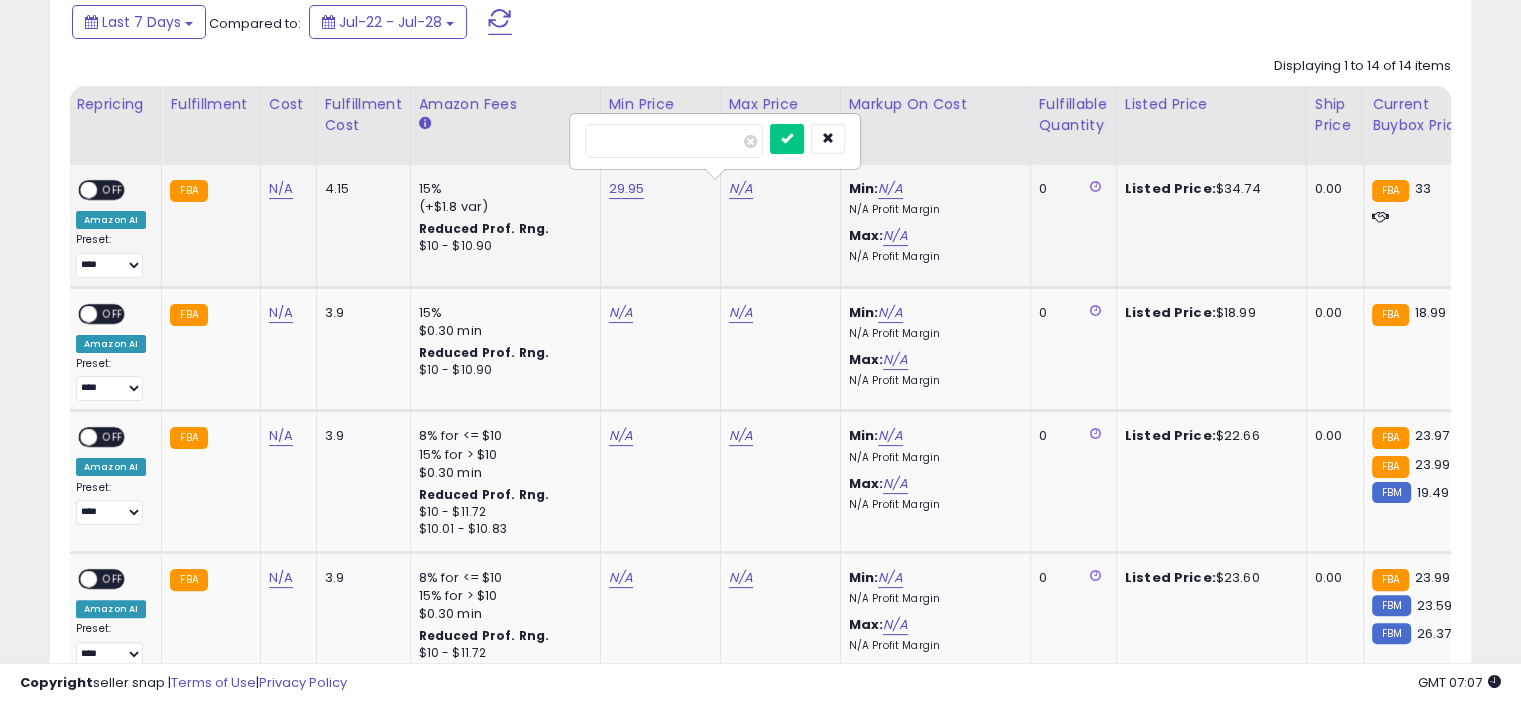 type on "*****" 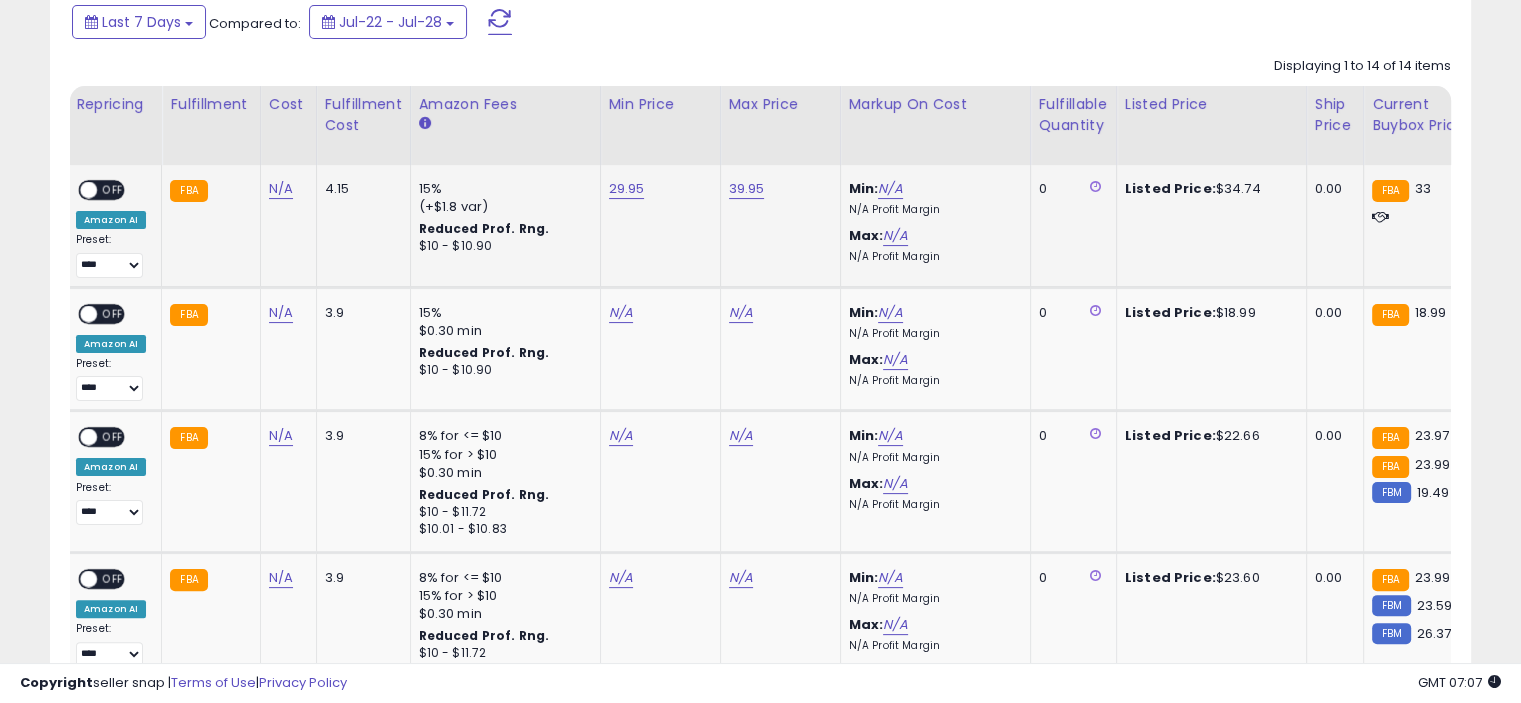 click on "OFF" at bounding box center [113, 190] 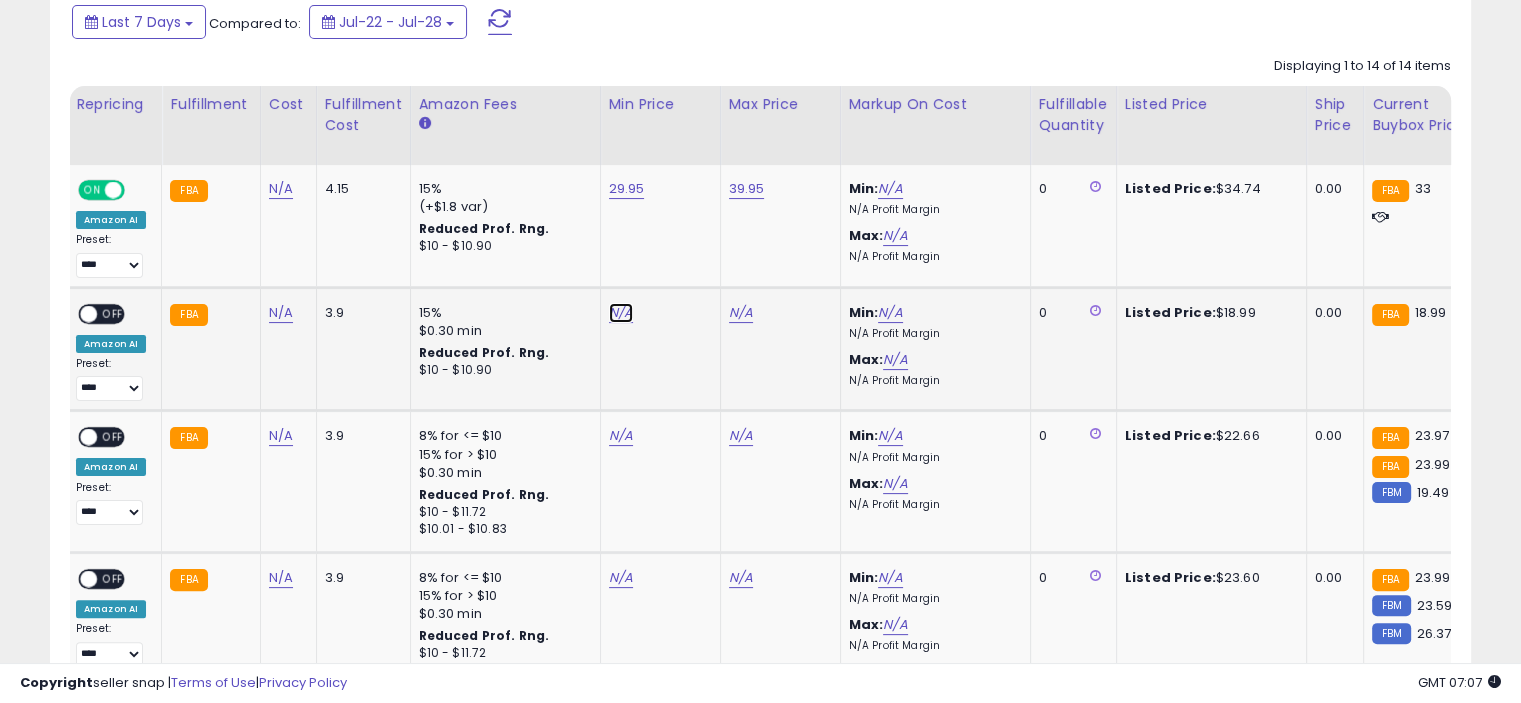 click on "N/A" at bounding box center (621, 313) 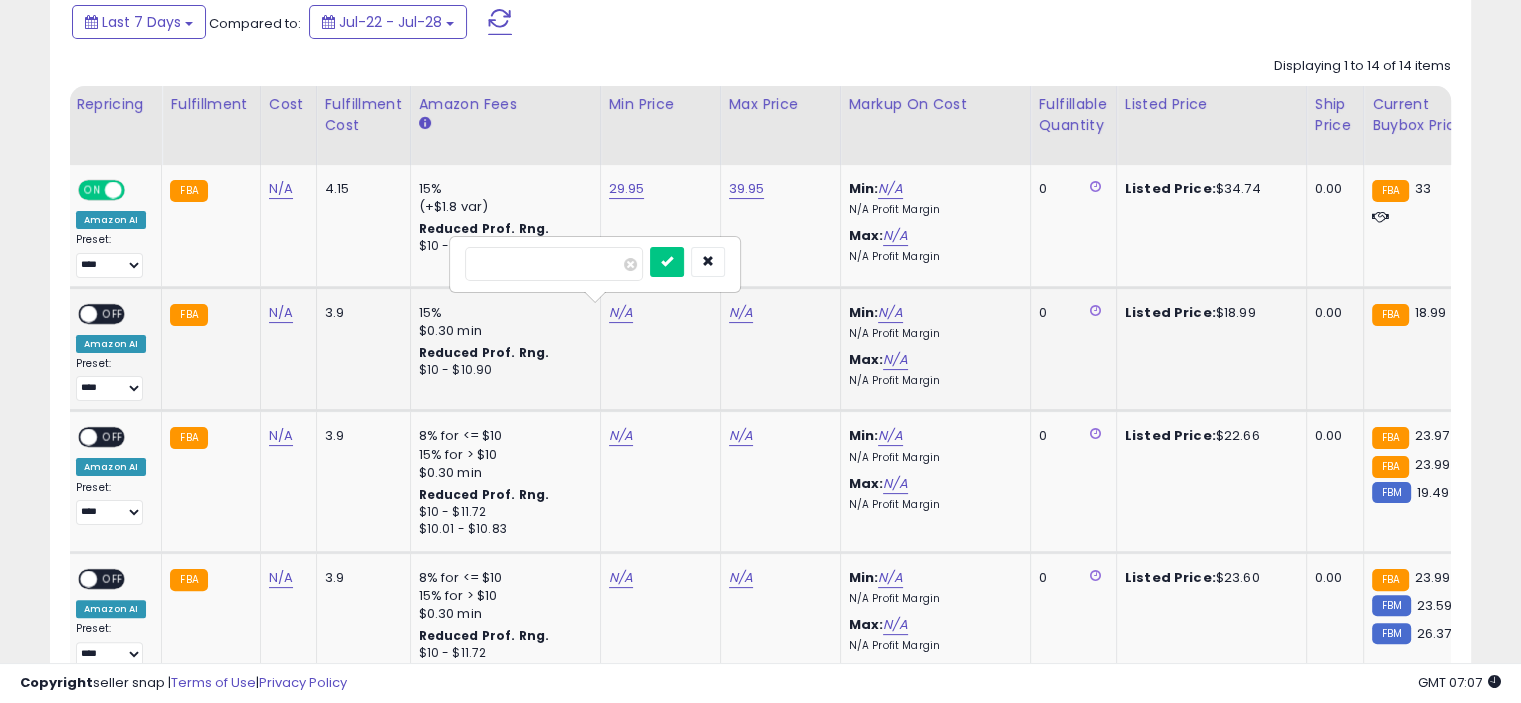 type on "*****" 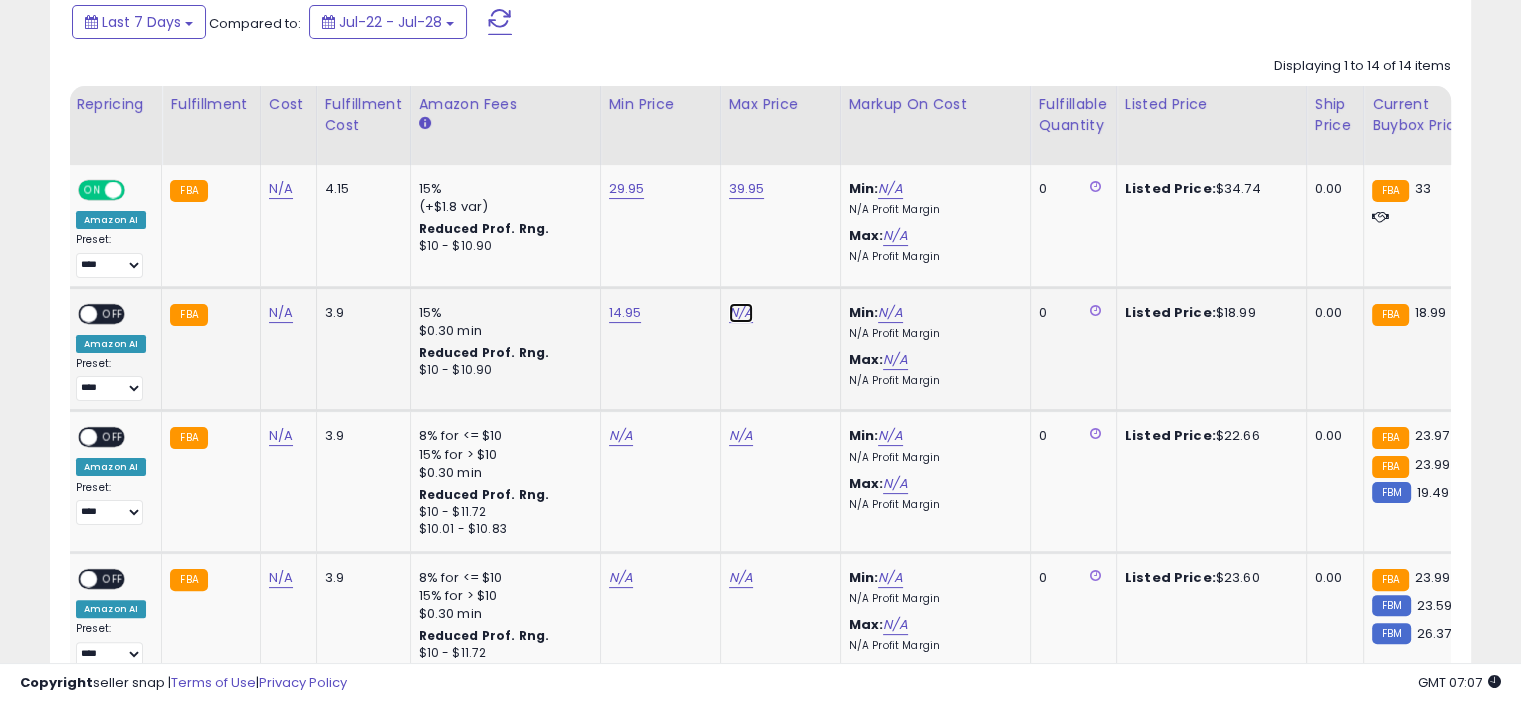 click on "N/A" at bounding box center (741, 313) 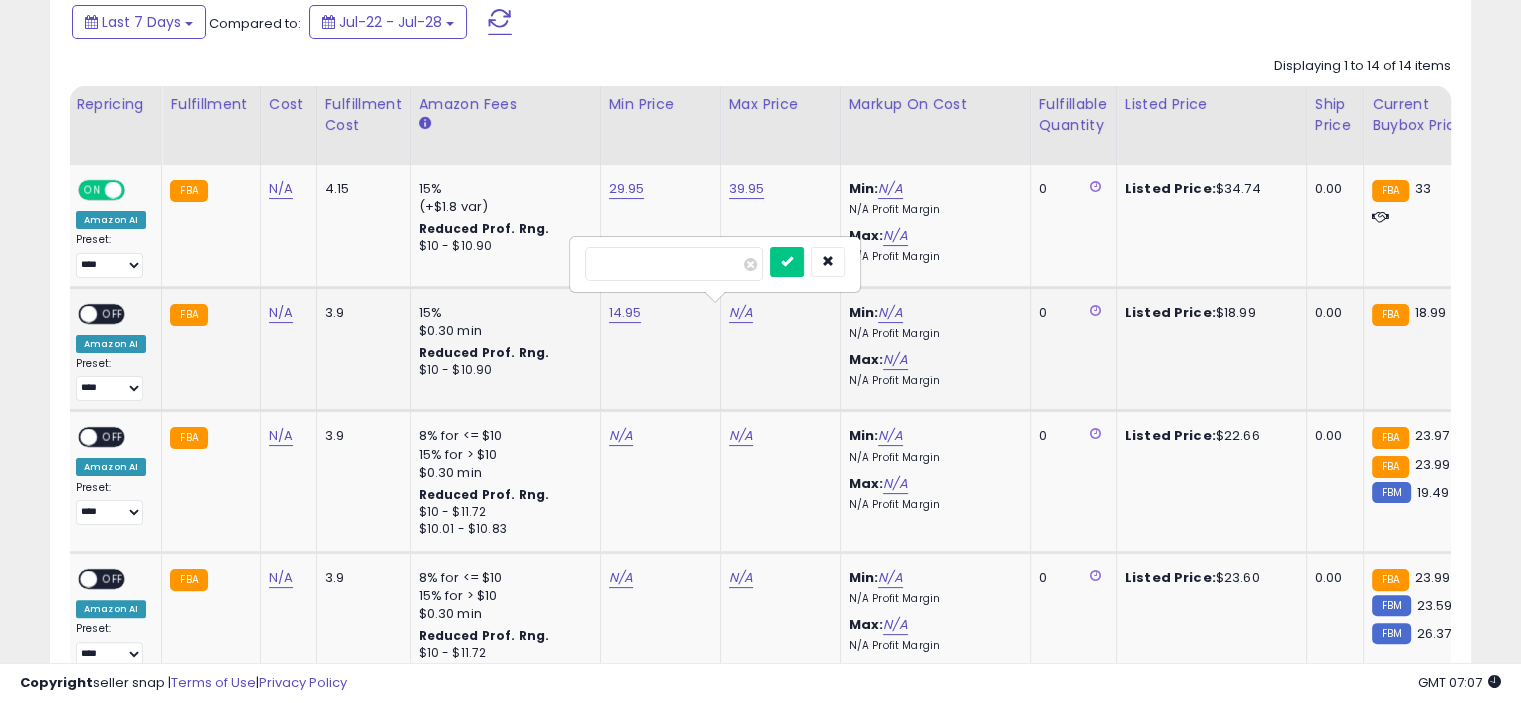 type on "*****" 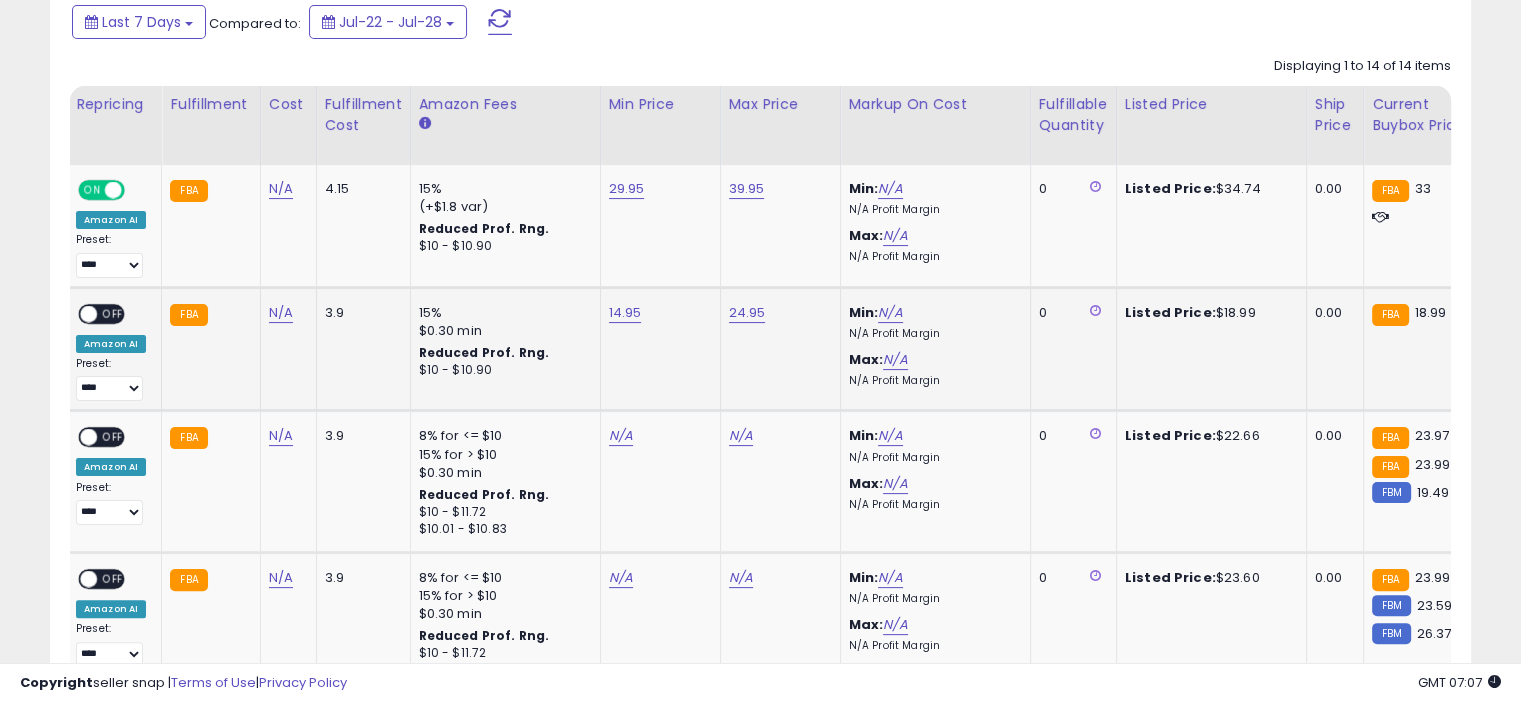 click on "OFF" at bounding box center [113, 313] 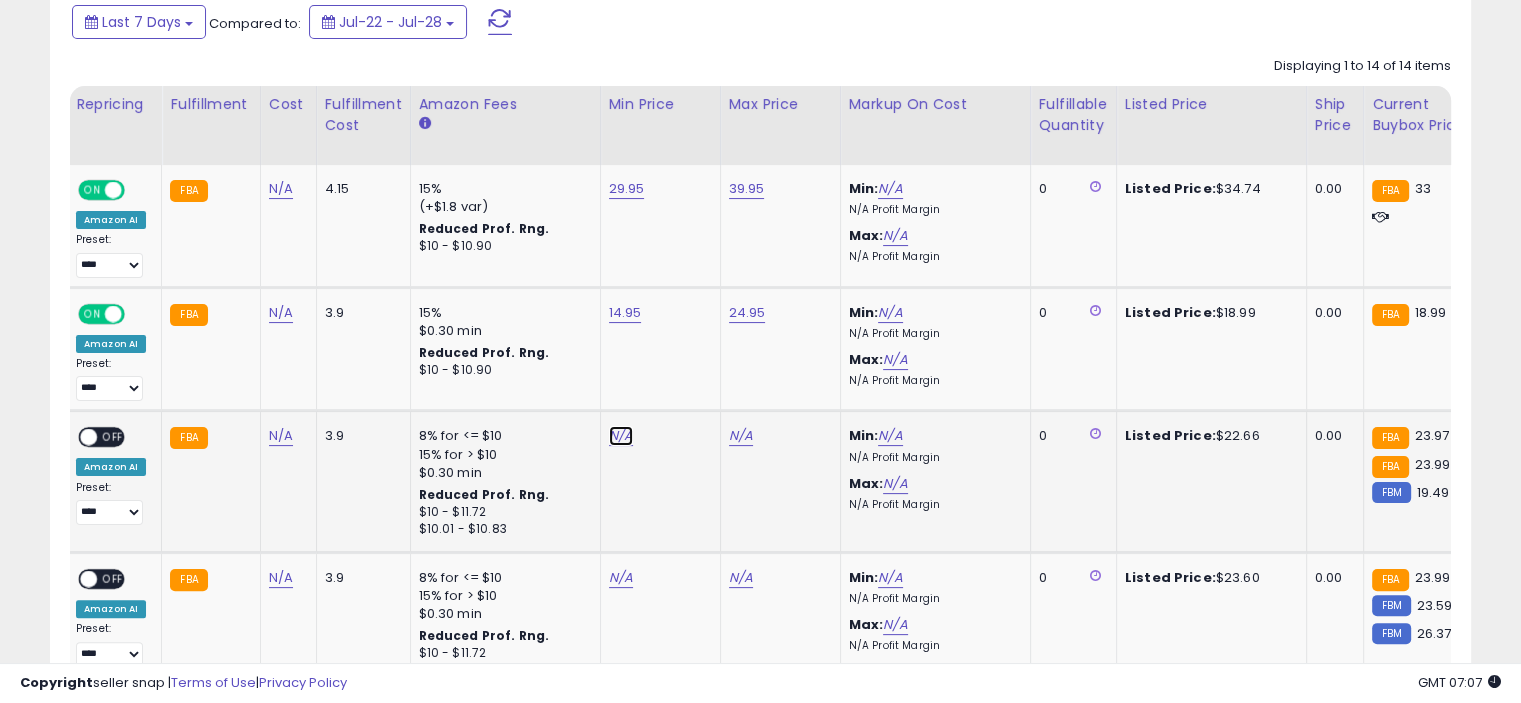 click on "N/A" at bounding box center (621, 436) 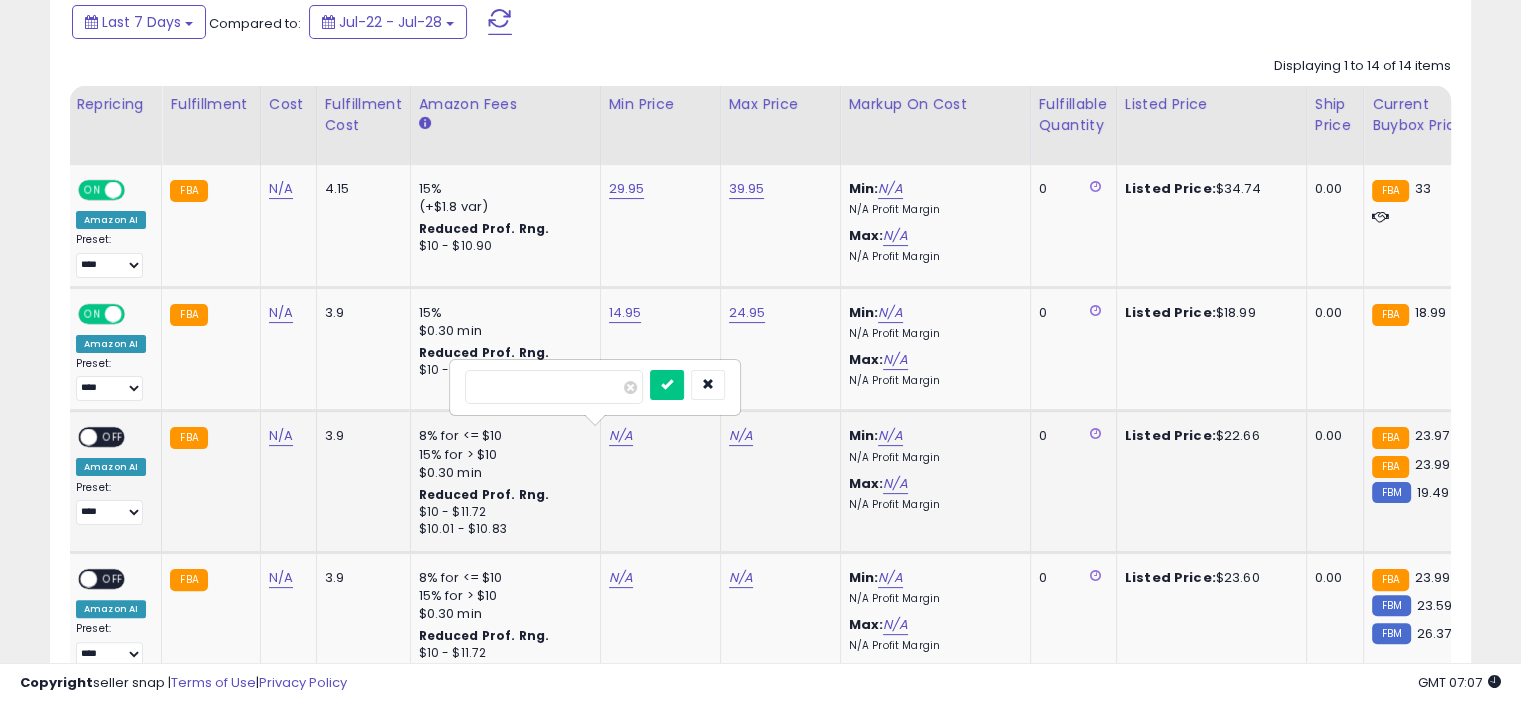 type on "*****" 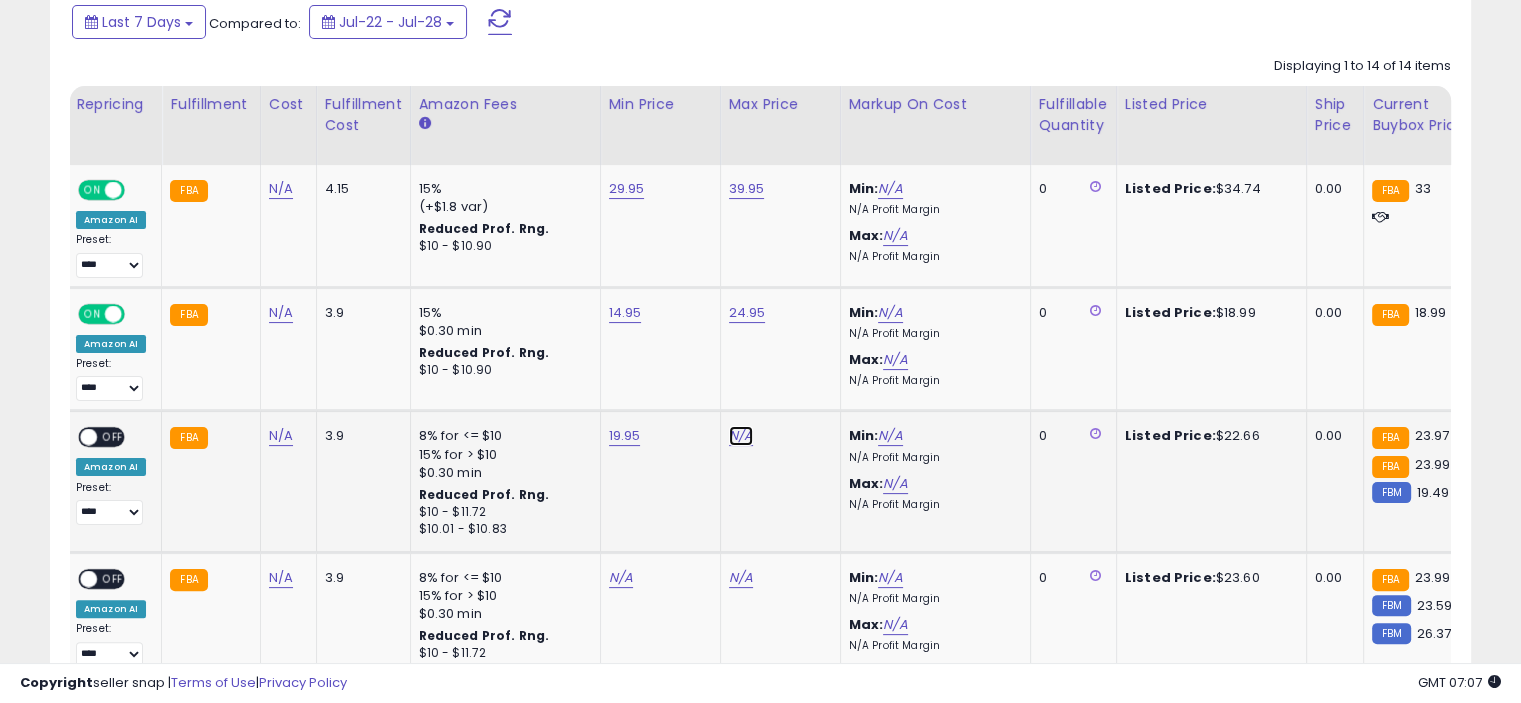 click on "N/A" at bounding box center (741, 436) 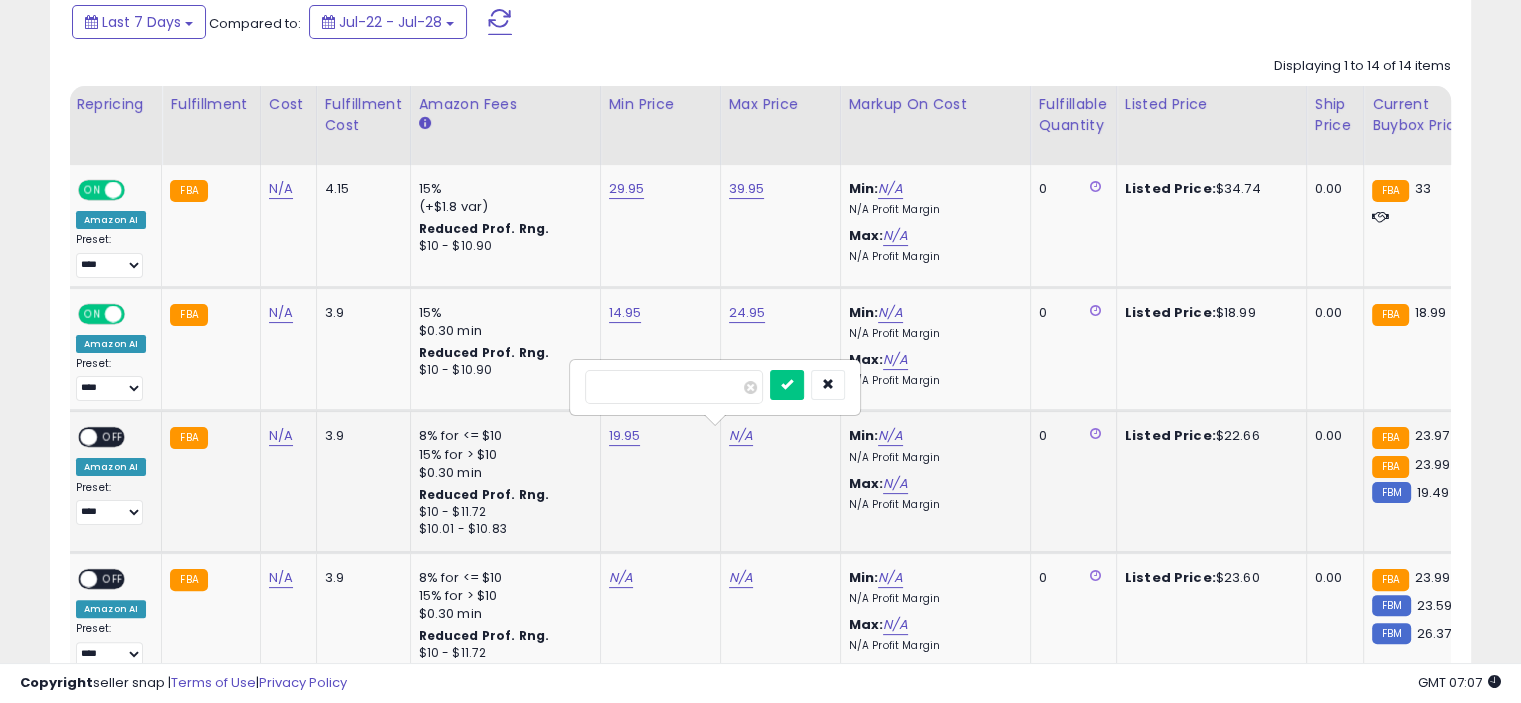 type on "*****" 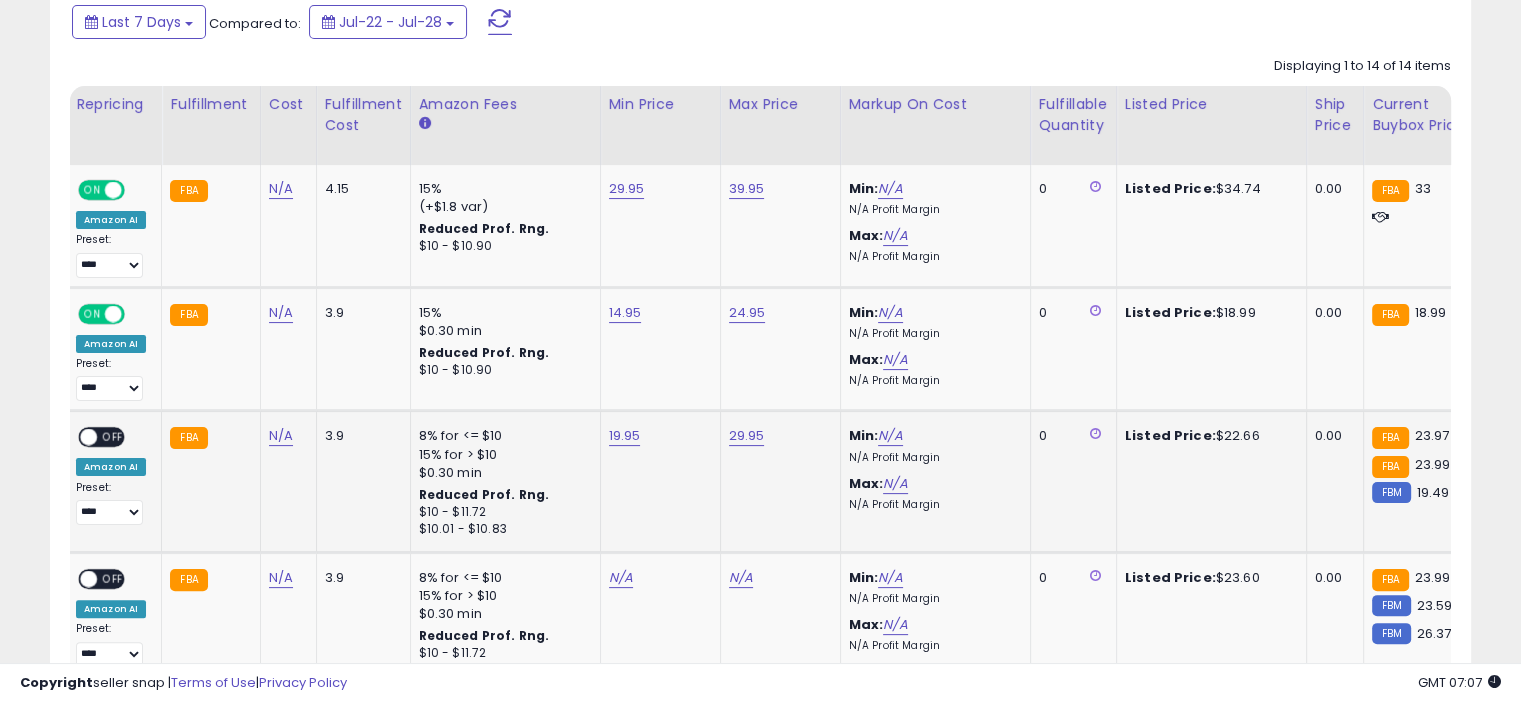 click on "OFF" at bounding box center (113, 437) 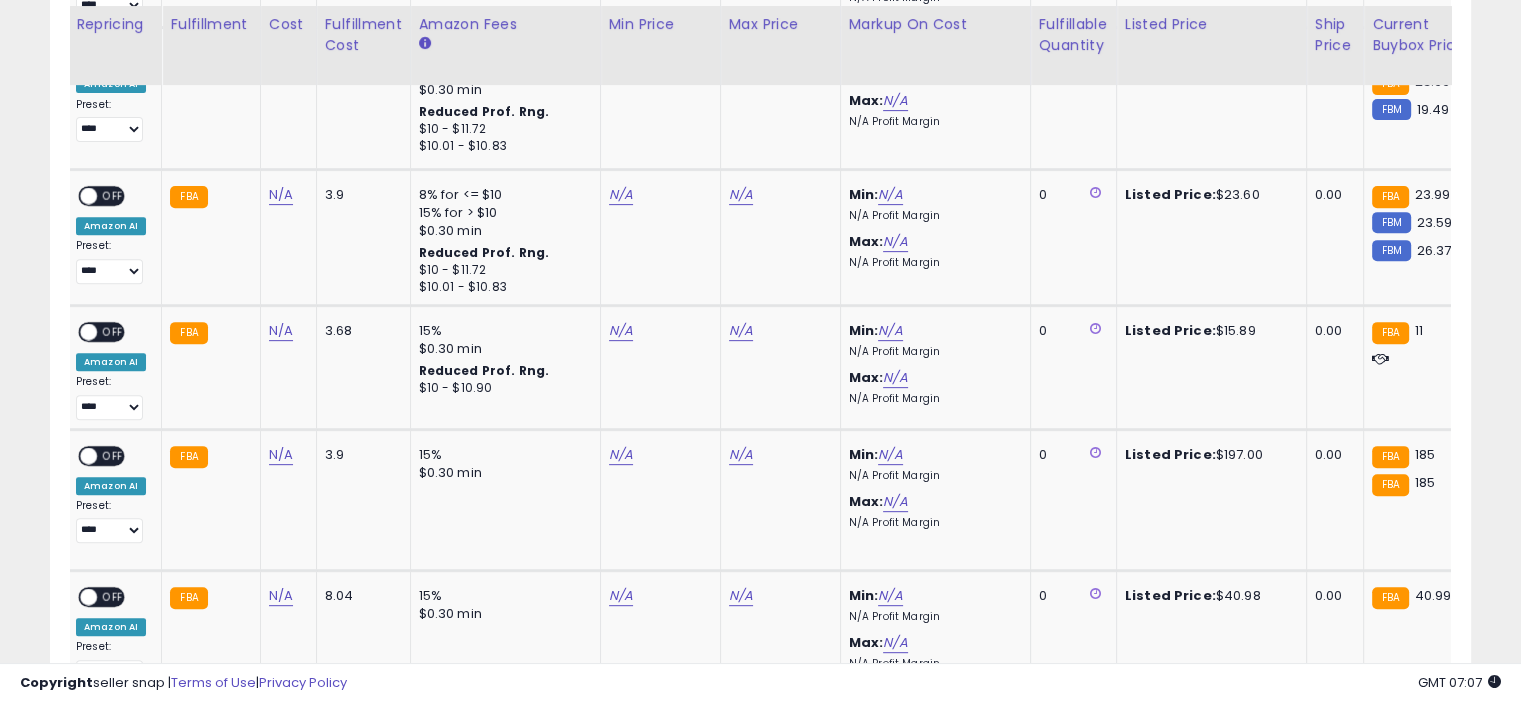 scroll, scrollTop: 761, scrollLeft: 0, axis: vertical 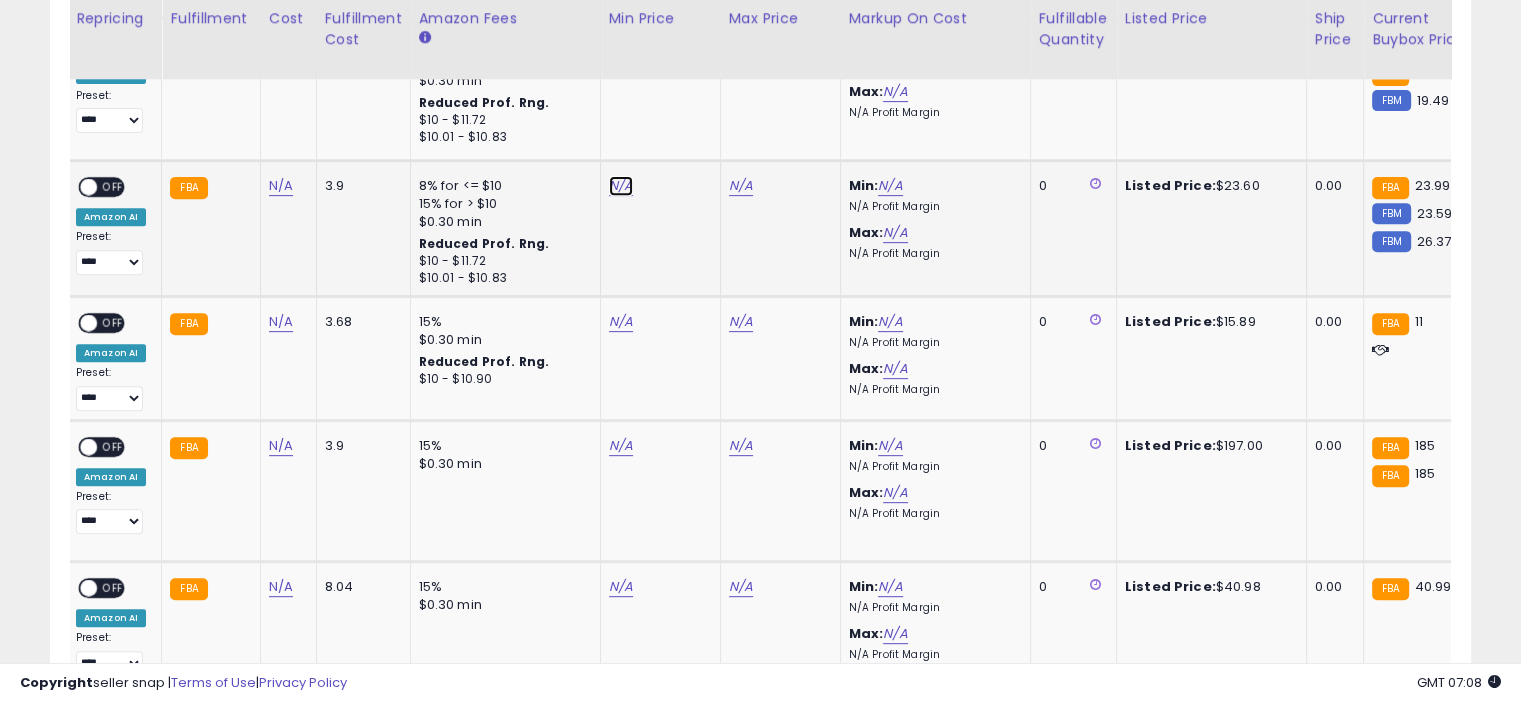 click on "N/A" at bounding box center [621, 186] 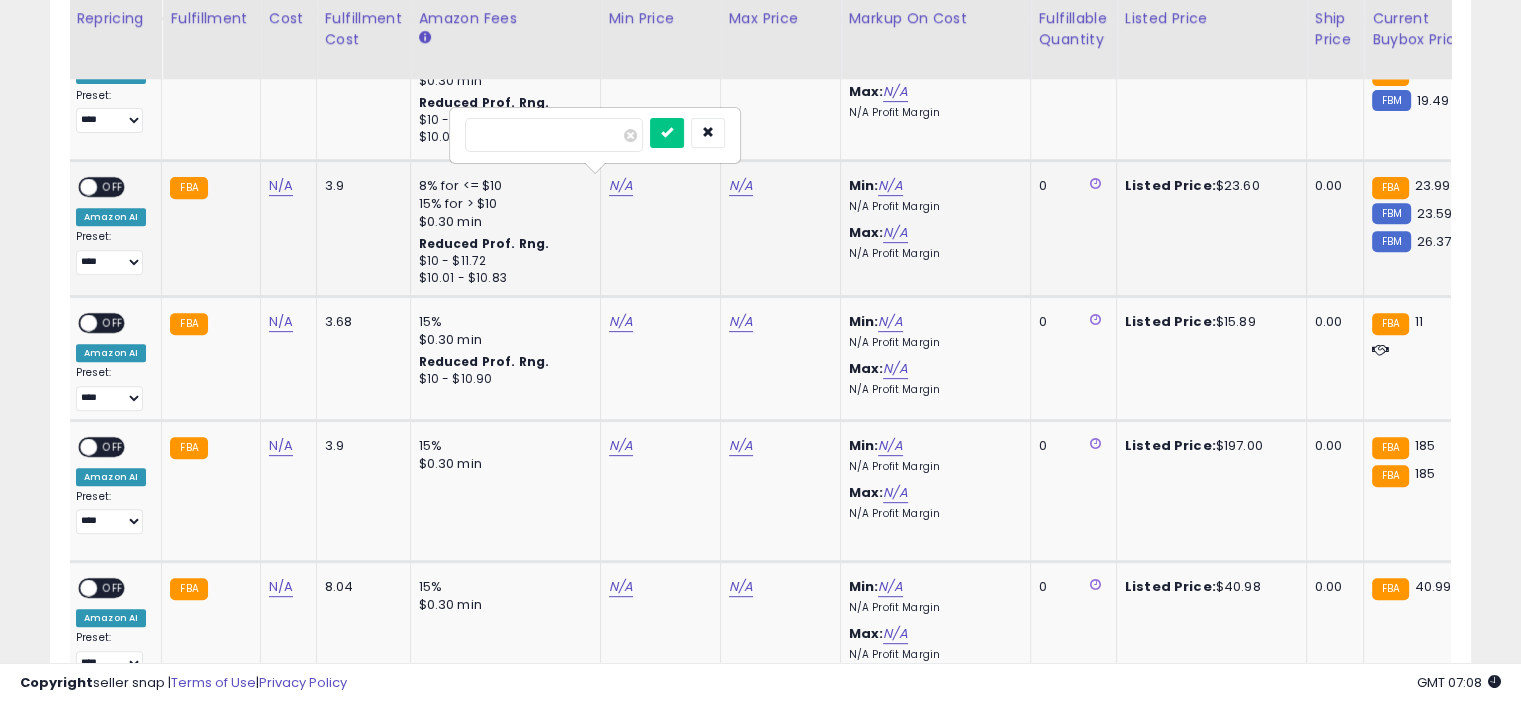type on "*****" 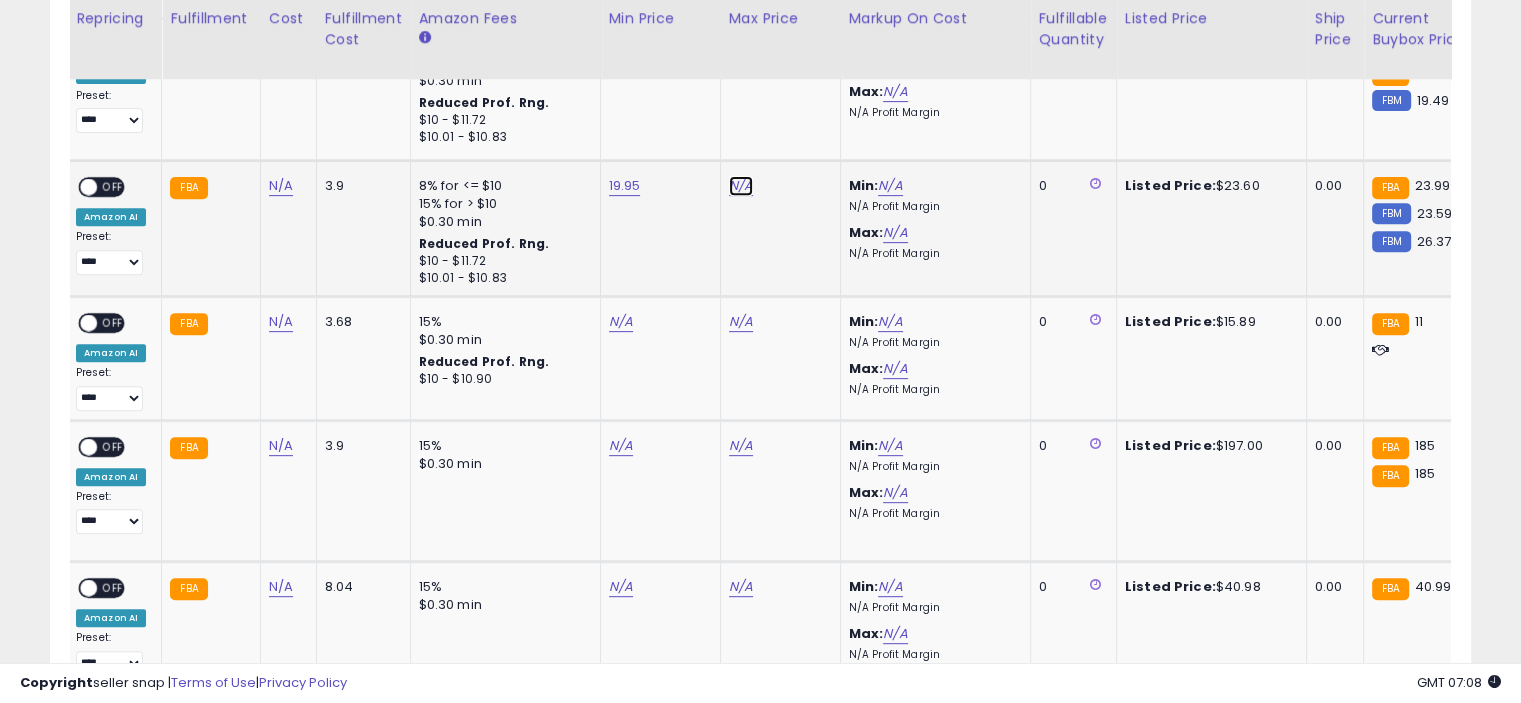 click on "N/A" at bounding box center [741, 186] 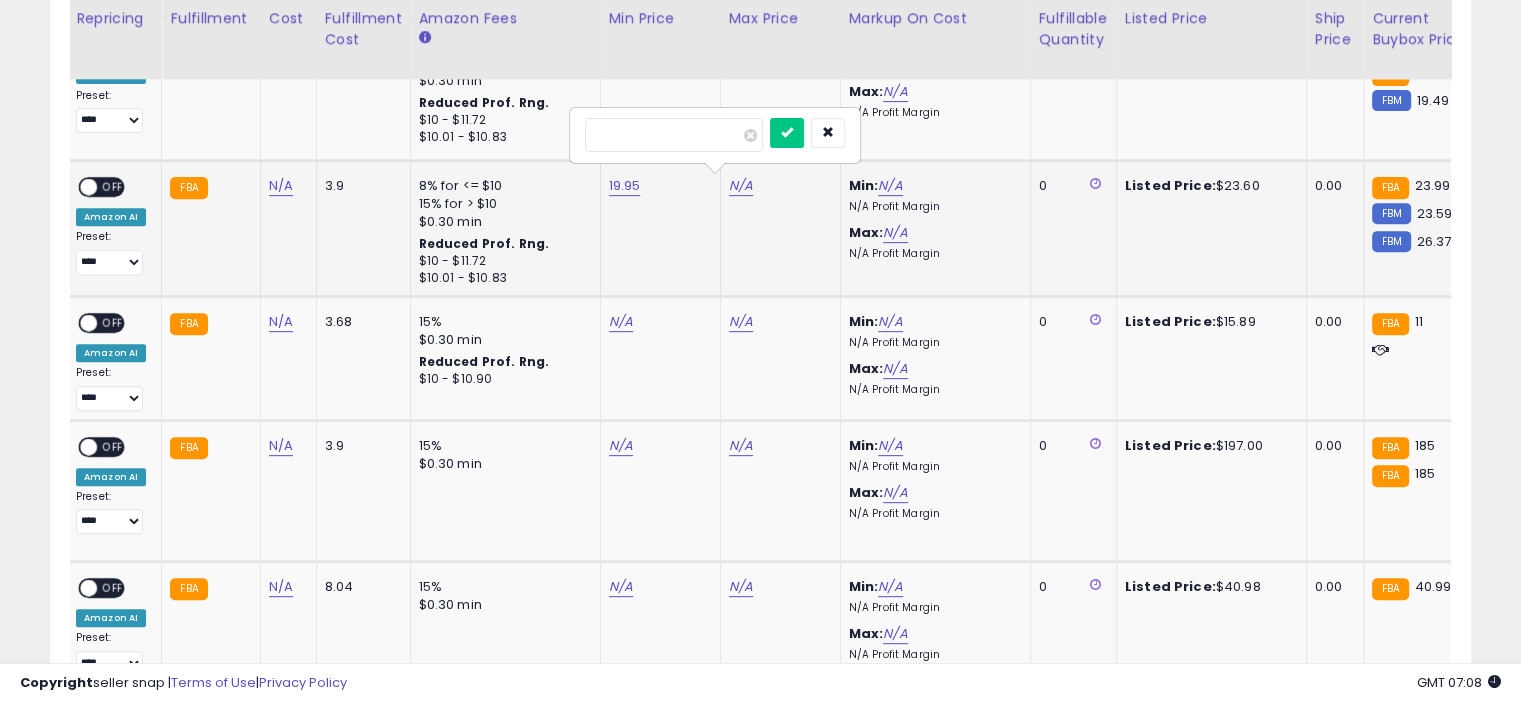 type on "*****" 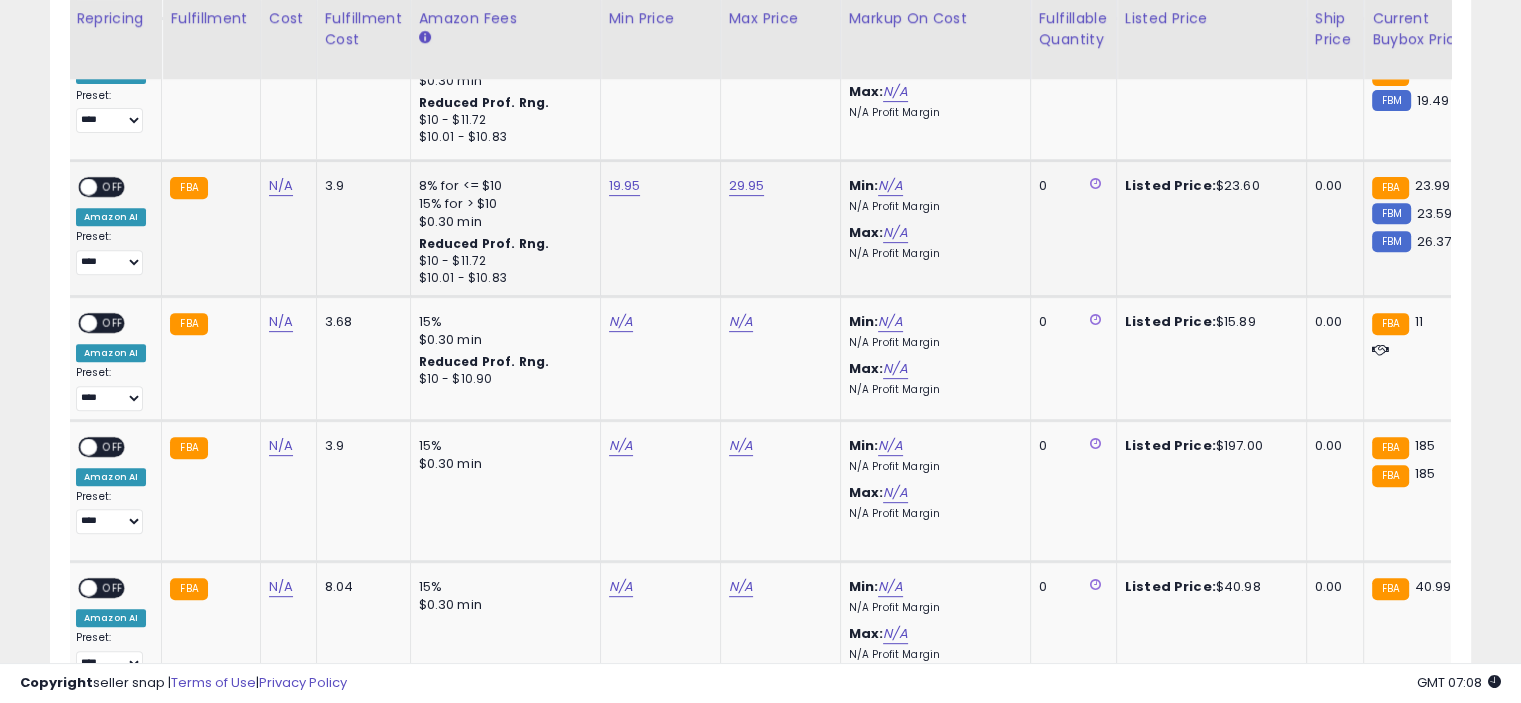 click on "OFF" at bounding box center (113, 186) 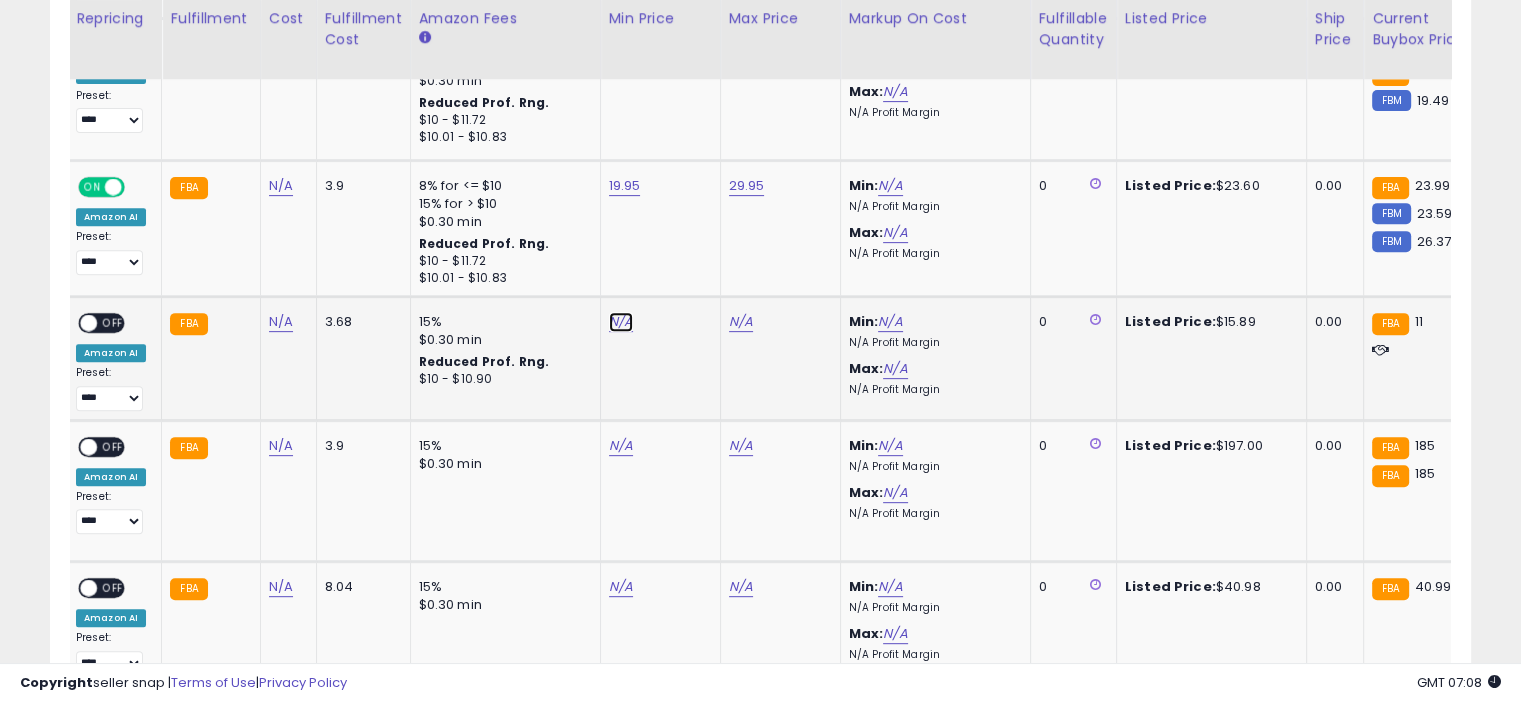 click on "N/A" at bounding box center [621, 322] 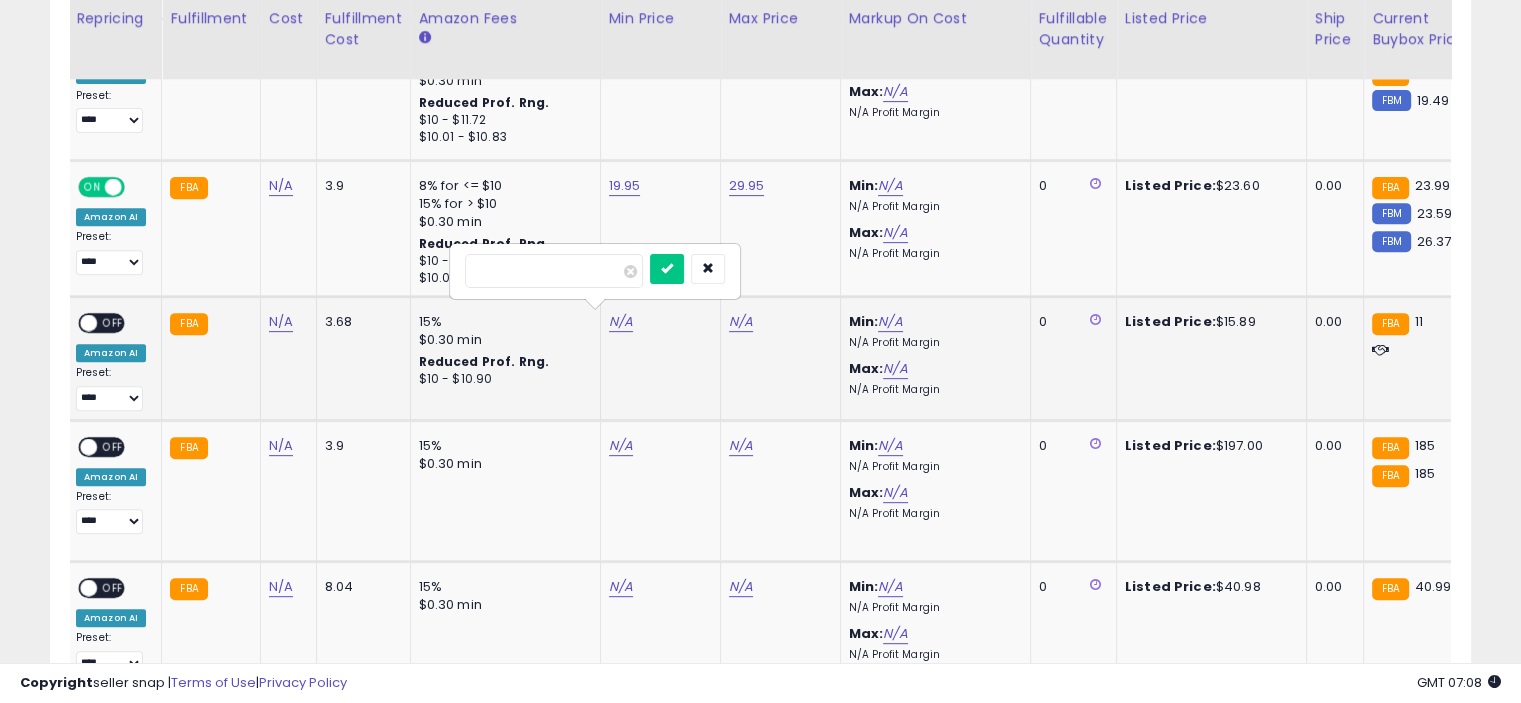 type on "****" 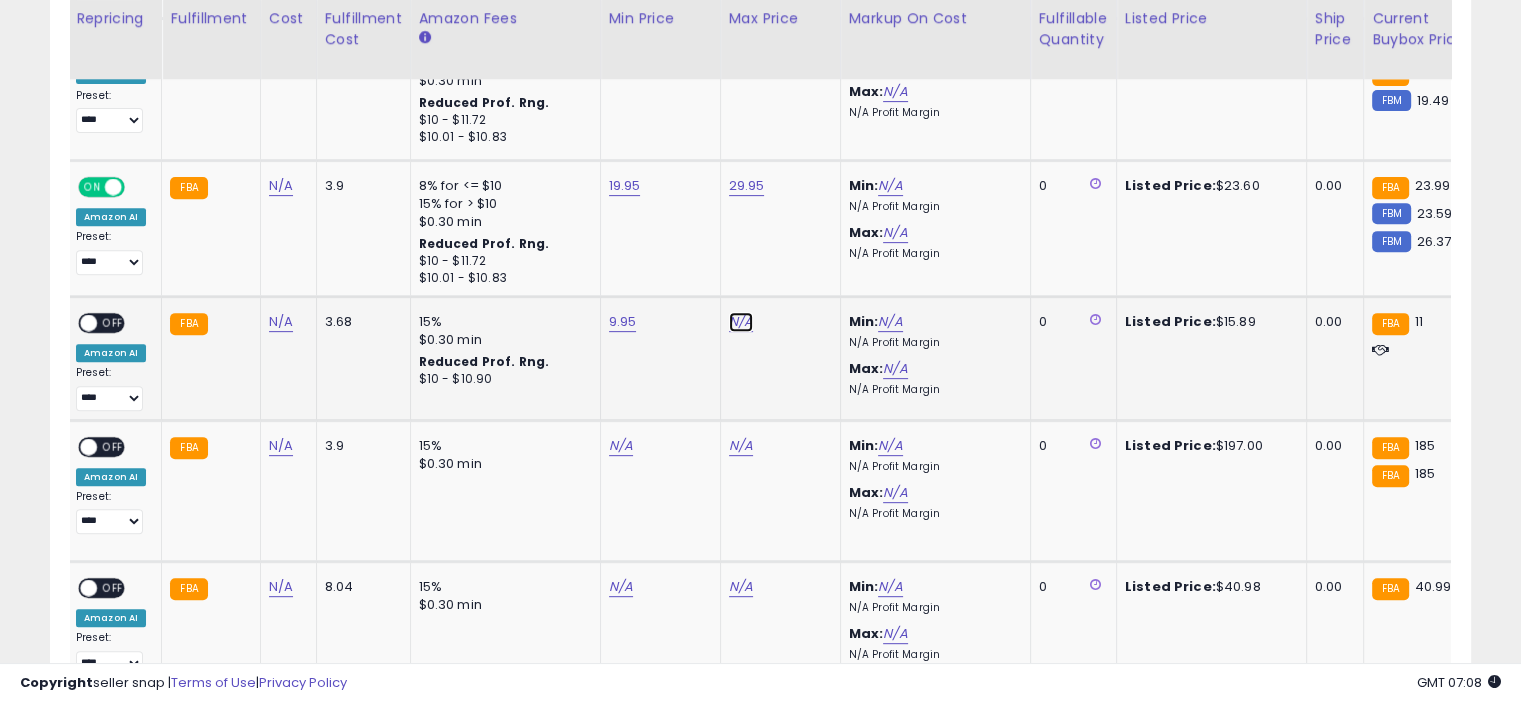 click on "N/A" at bounding box center [741, 322] 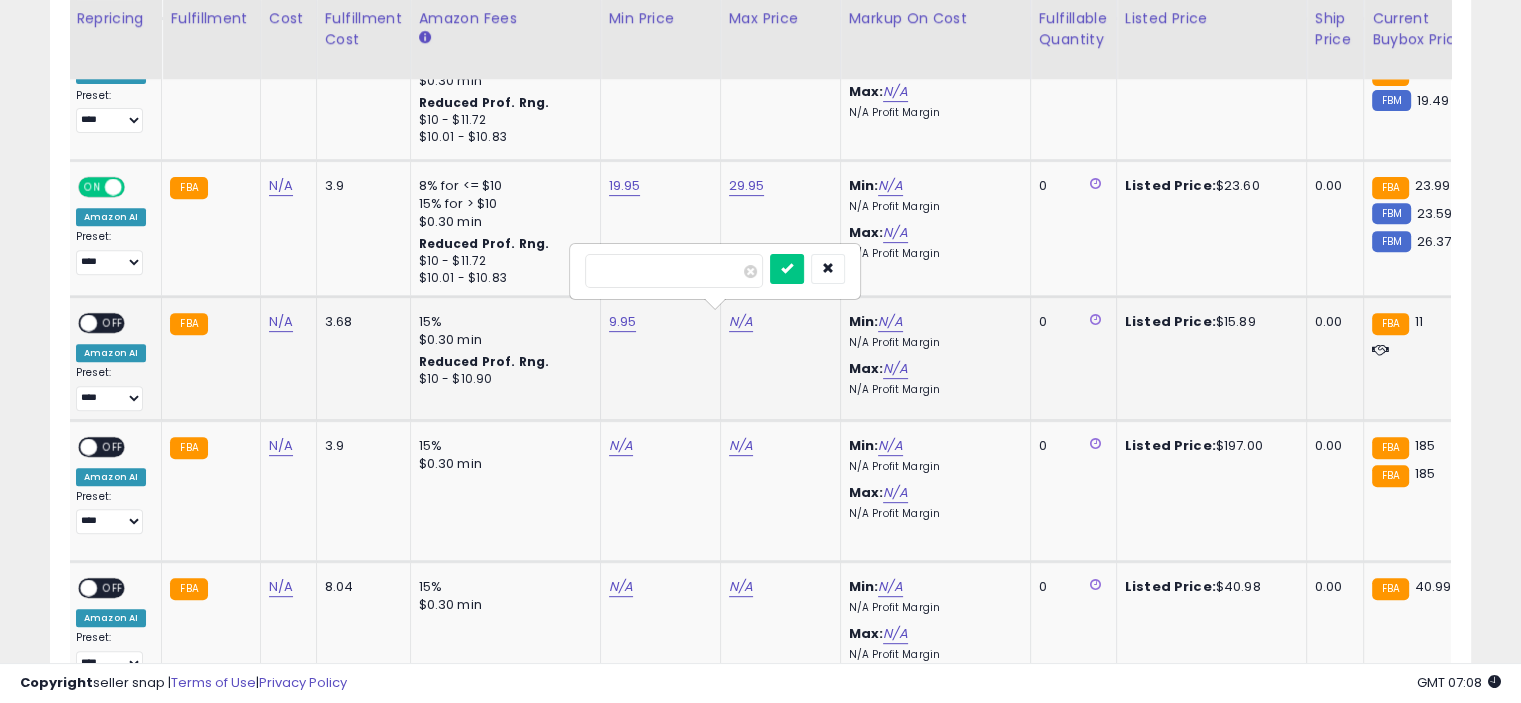 type on "*****" 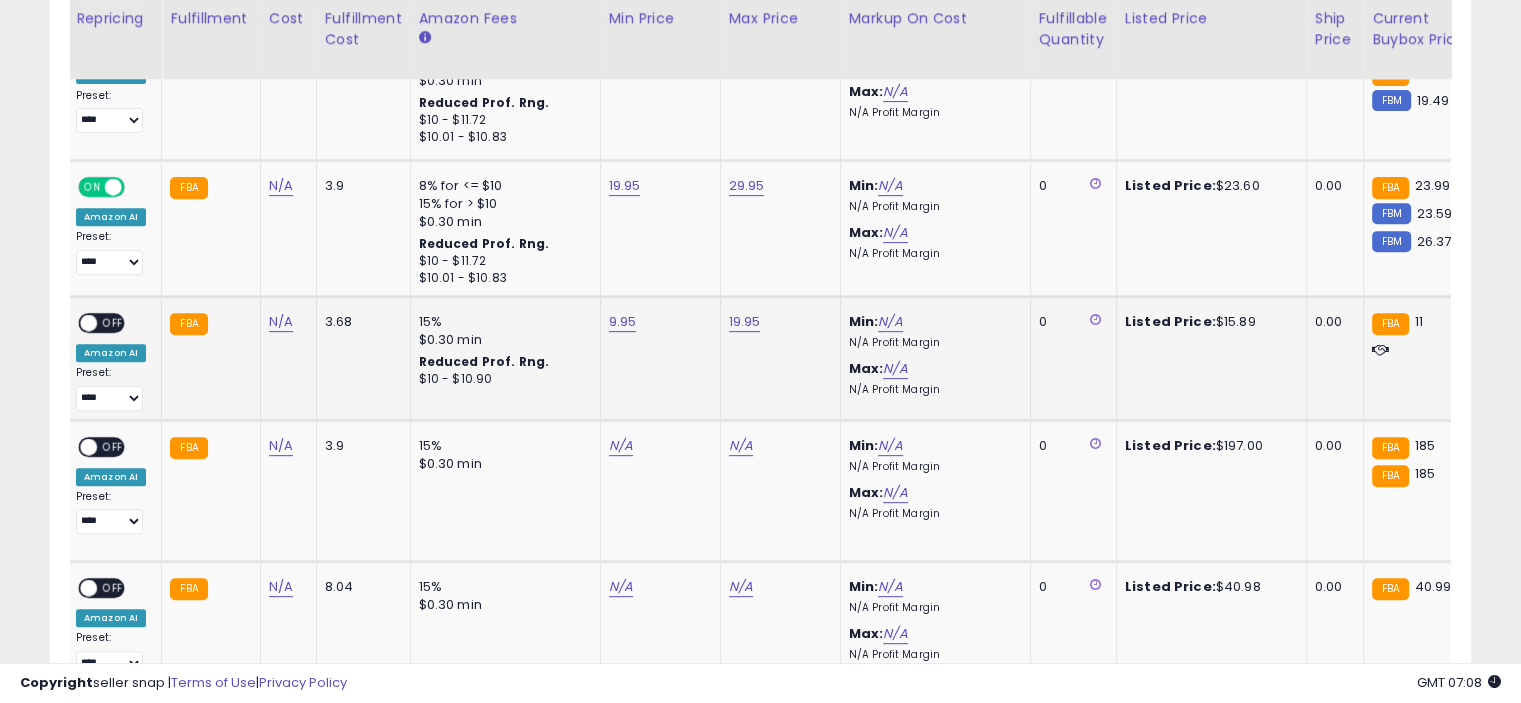 click on "OFF" at bounding box center [113, 322] 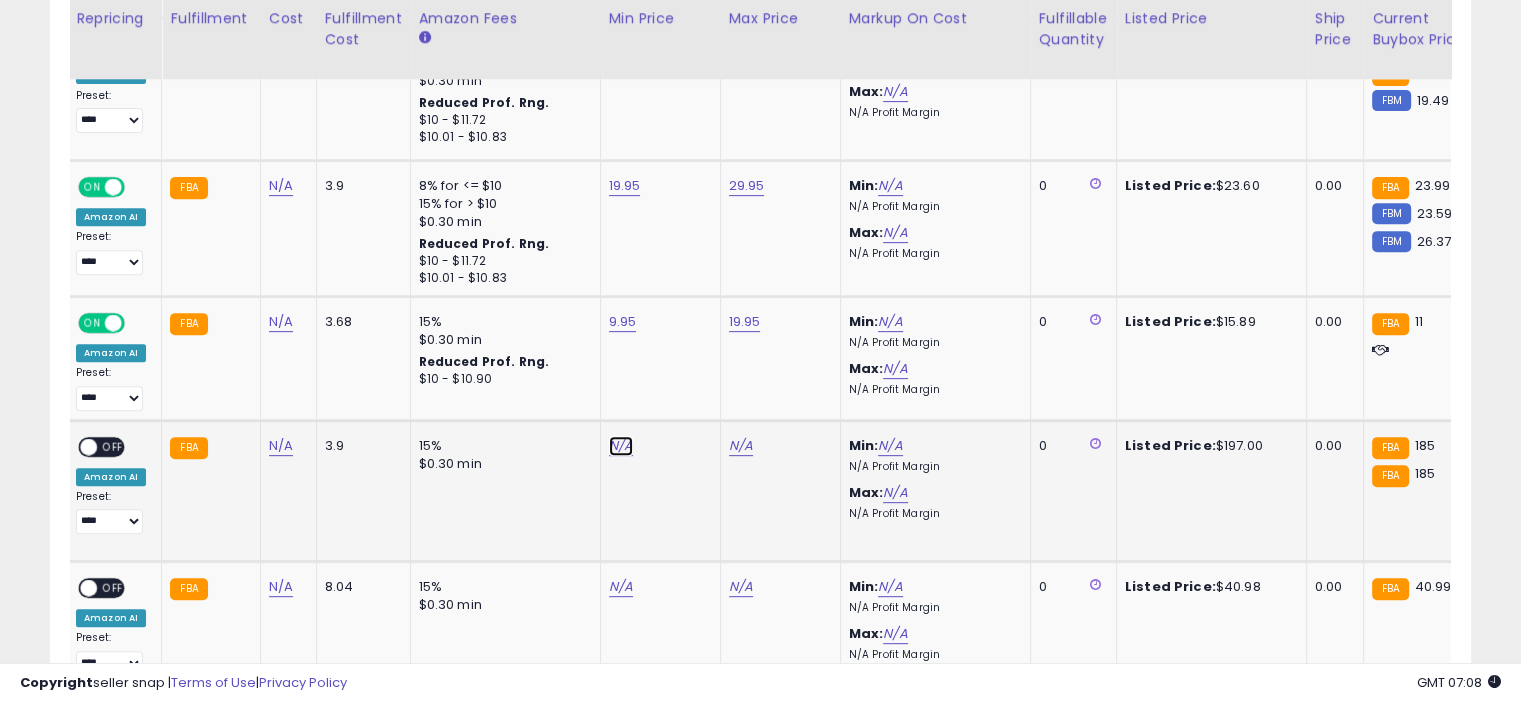 click on "N/A" at bounding box center [621, 446] 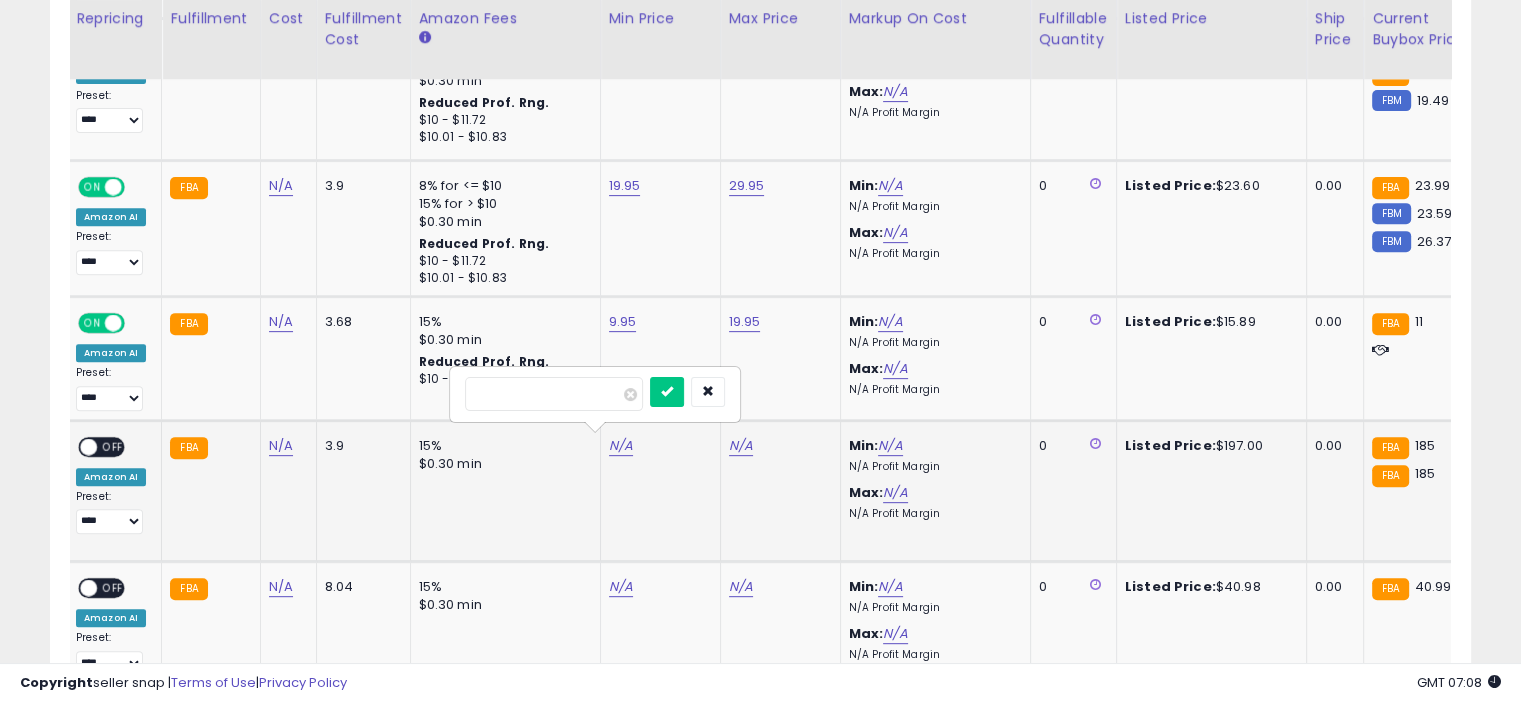 type on "******" 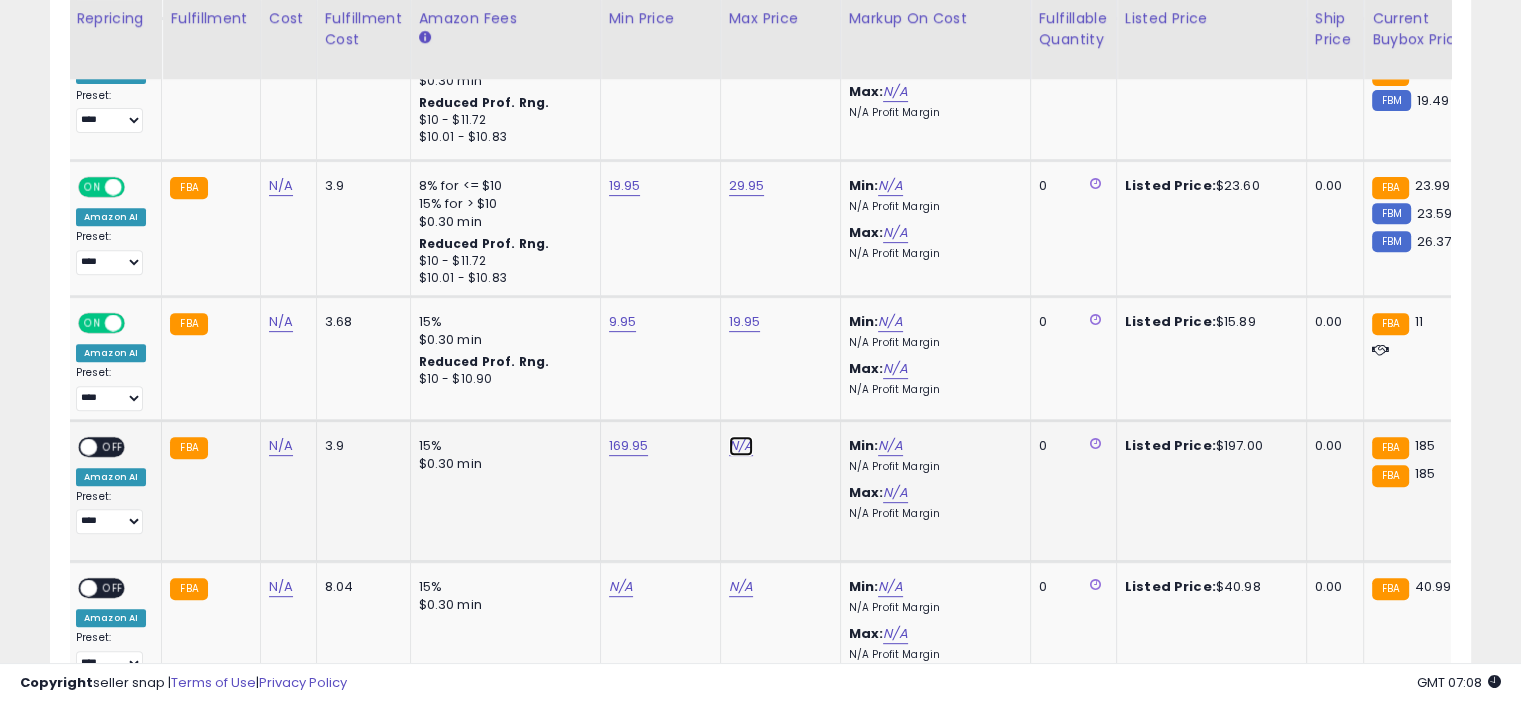 click on "N/A" at bounding box center [741, 446] 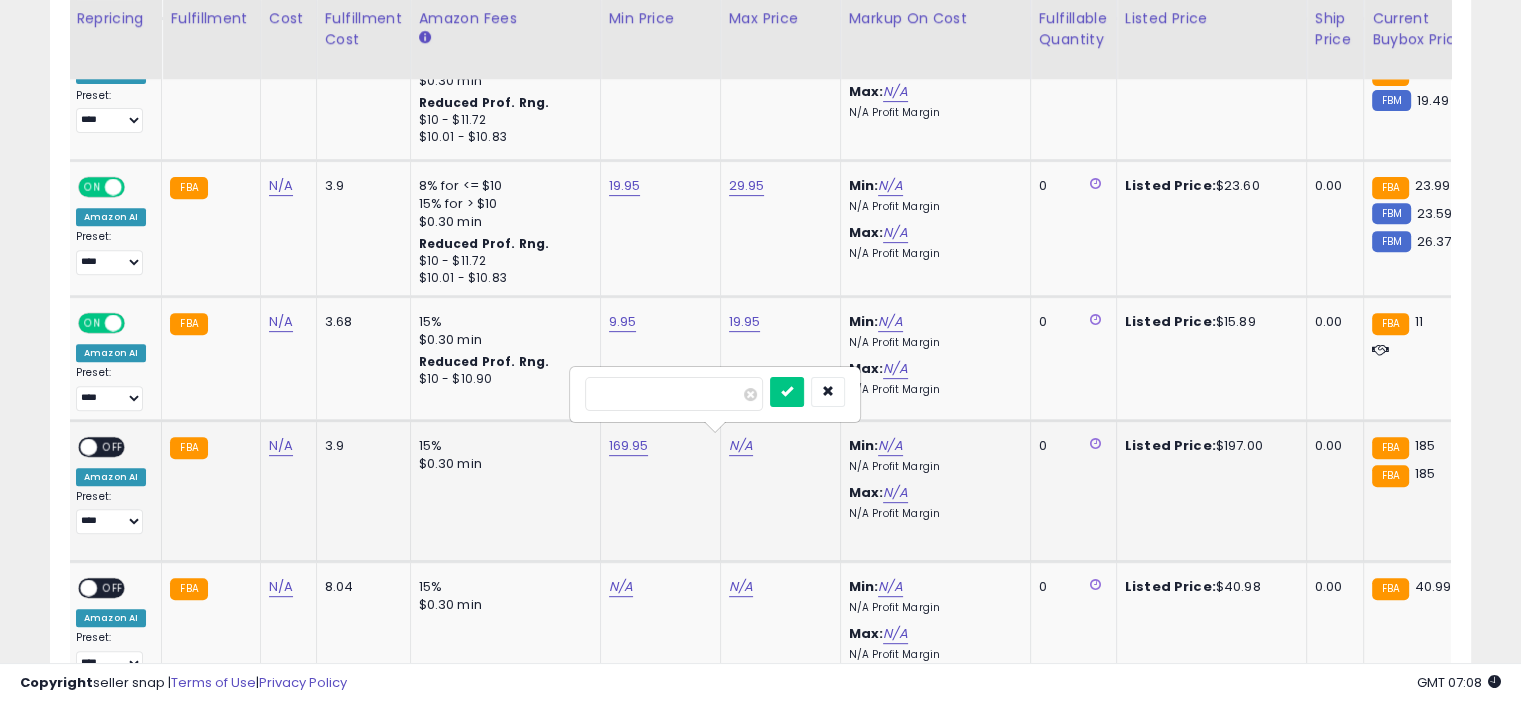 type on "******" 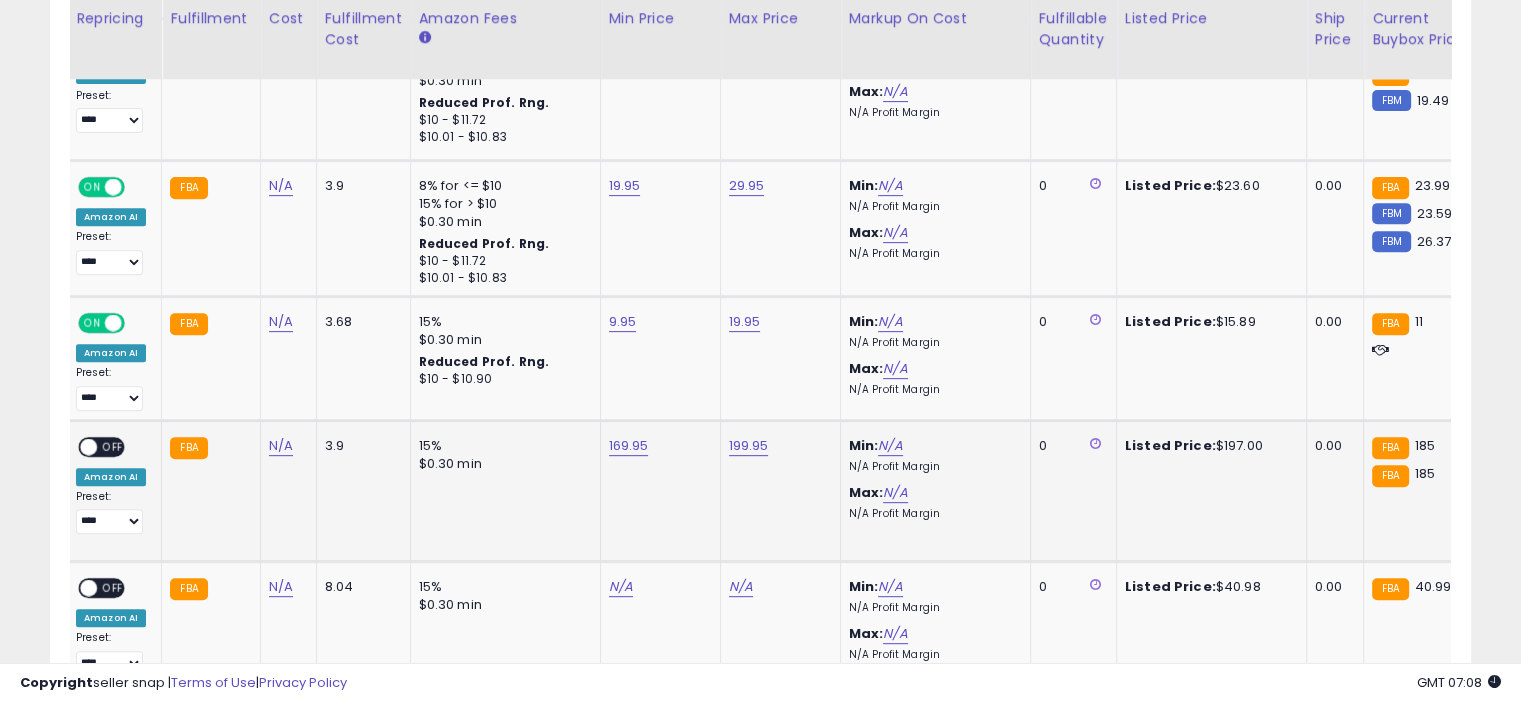 click on "OFF" at bounding box center [113, 446] 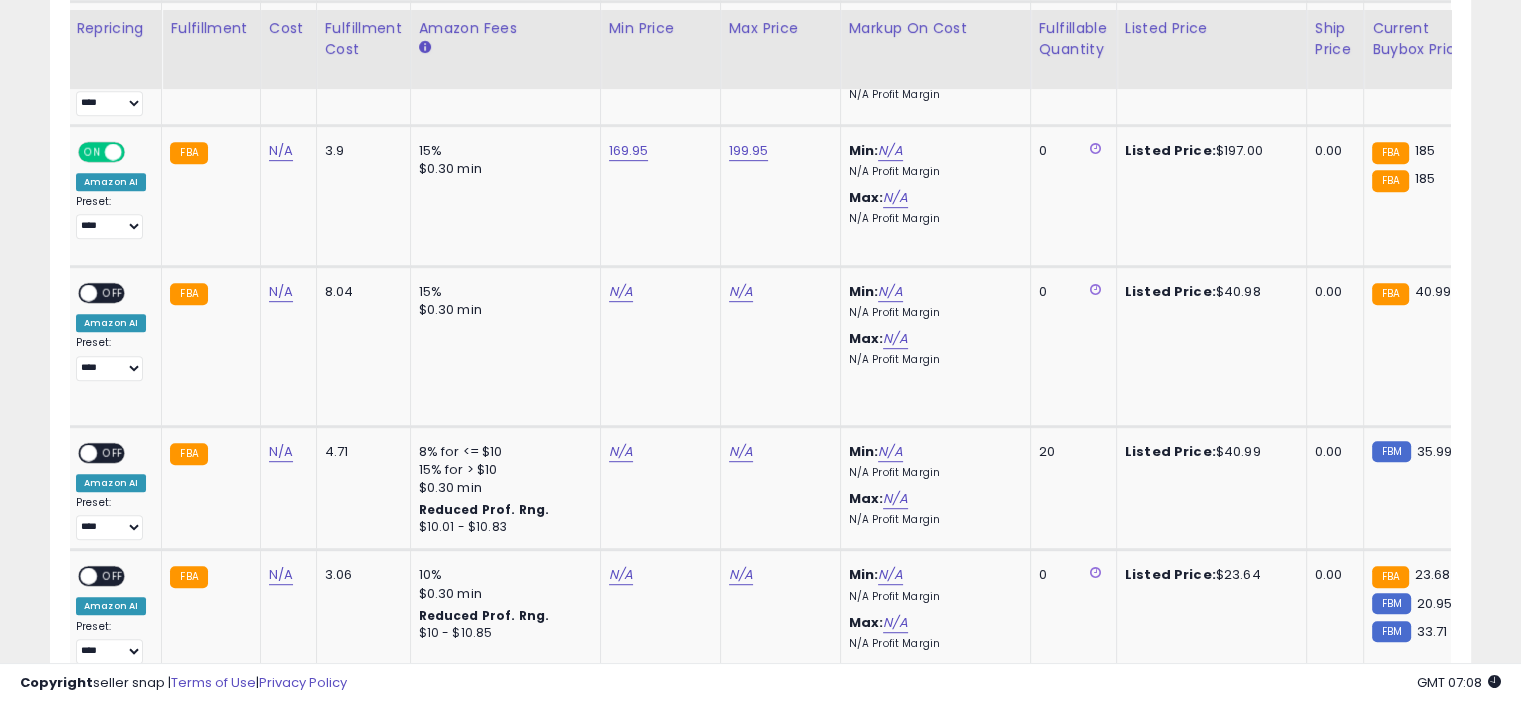 scroll, scrollTop: 1072, scrollLeft: 0, axis: vertical 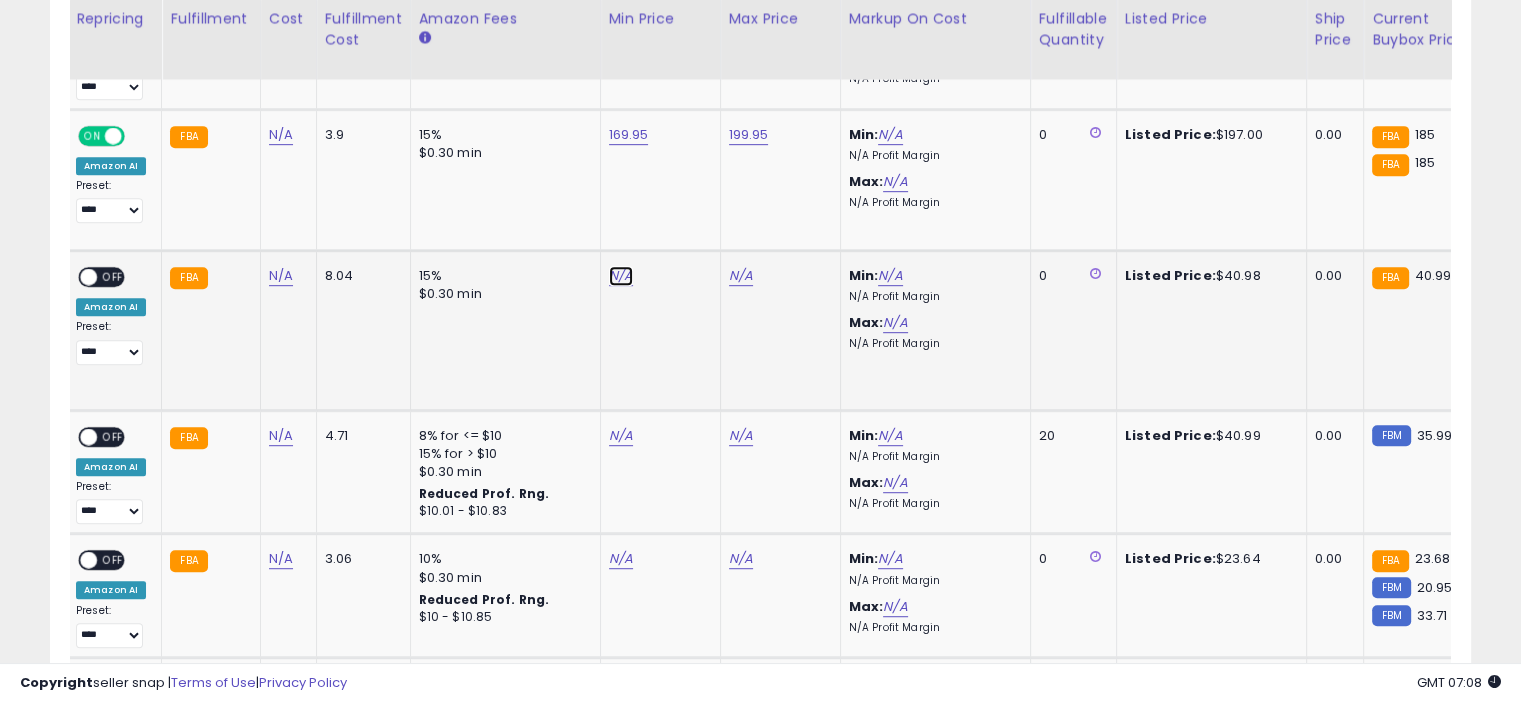 click on "N/A" at bounding box center (621, 276) 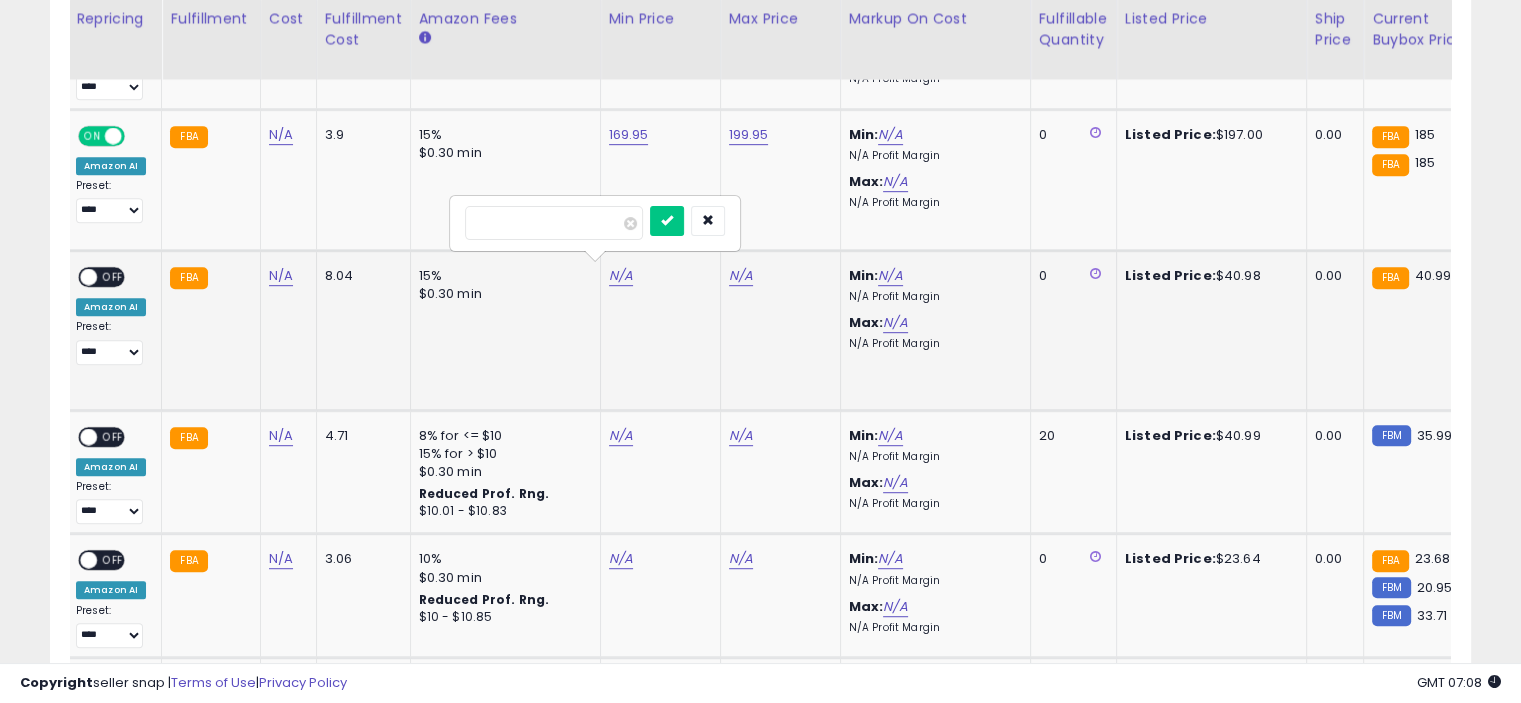 type on "*****" 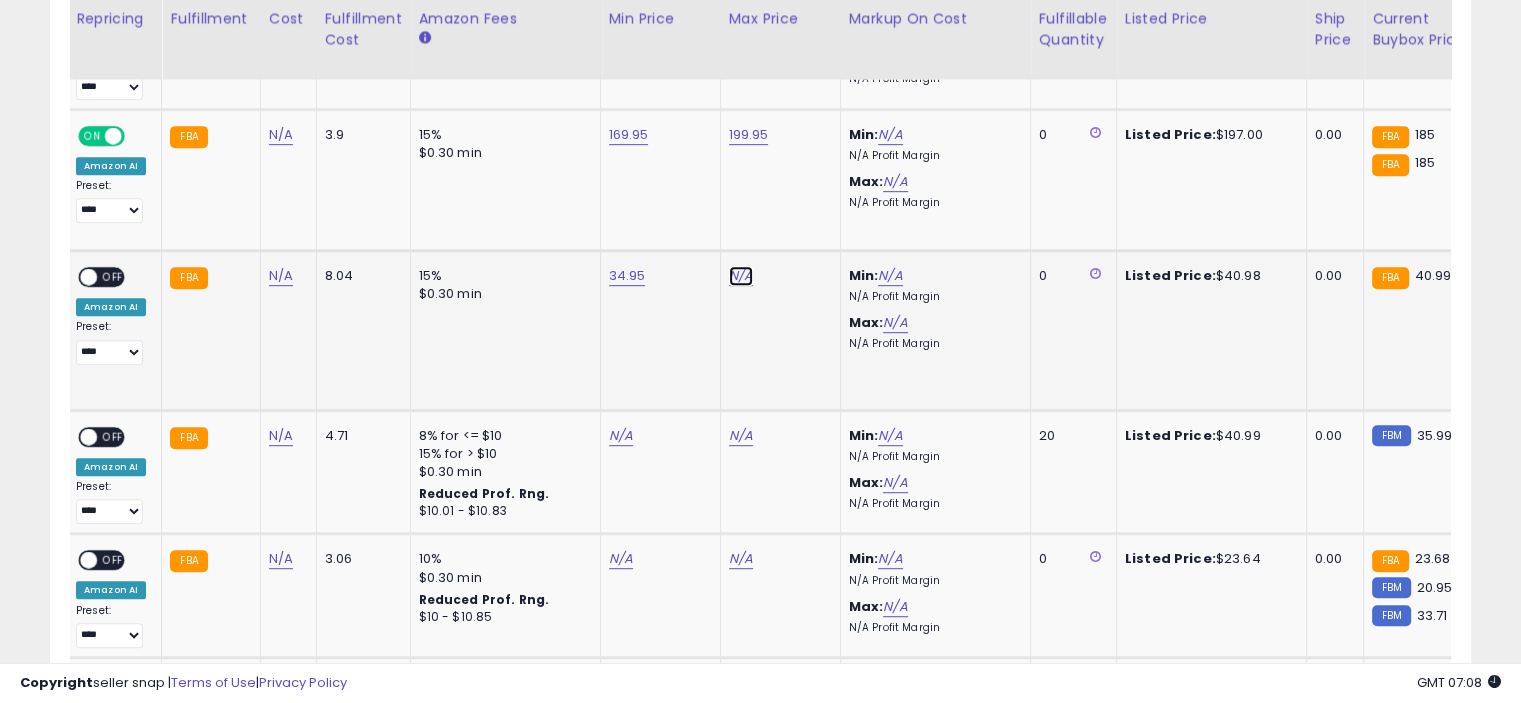 click on "N/A" at bounding box center (741, 276) 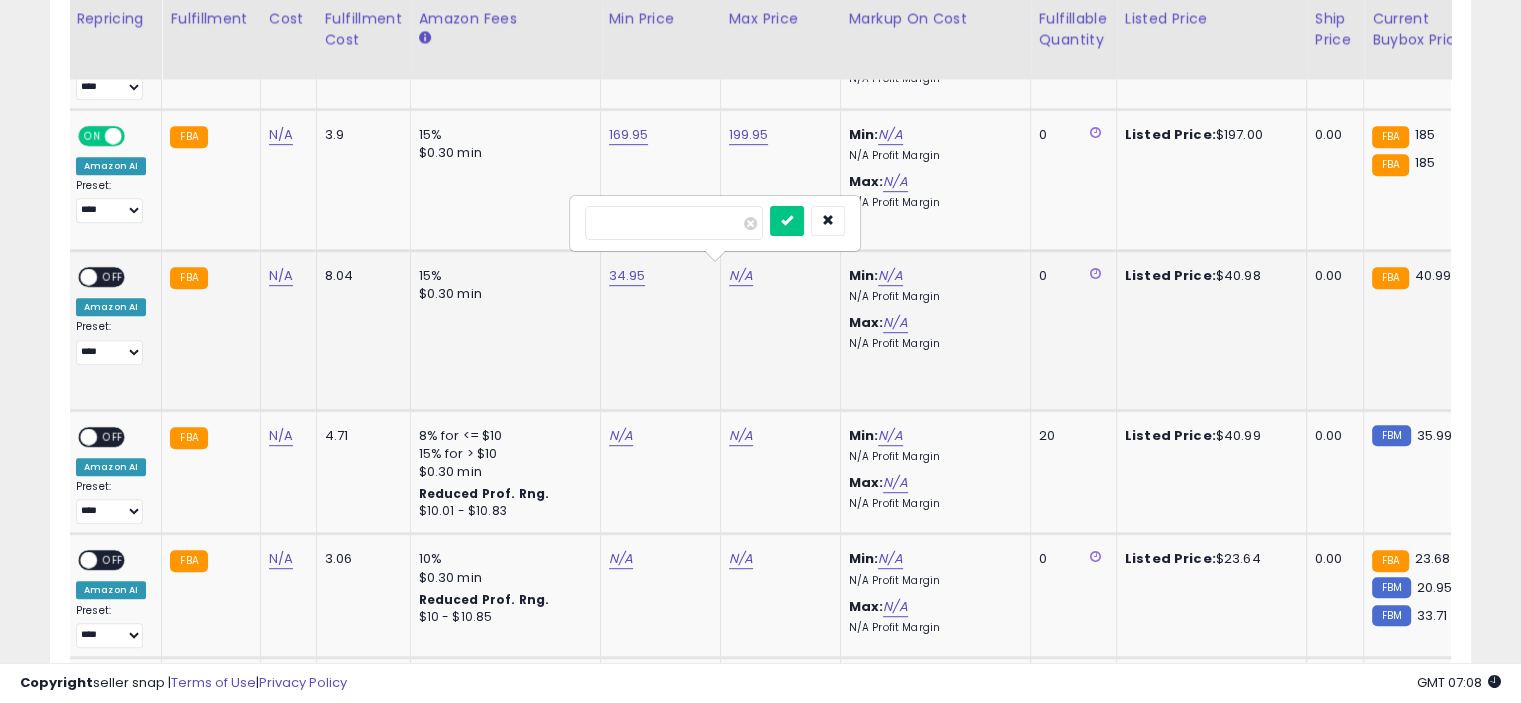 type on "*****" 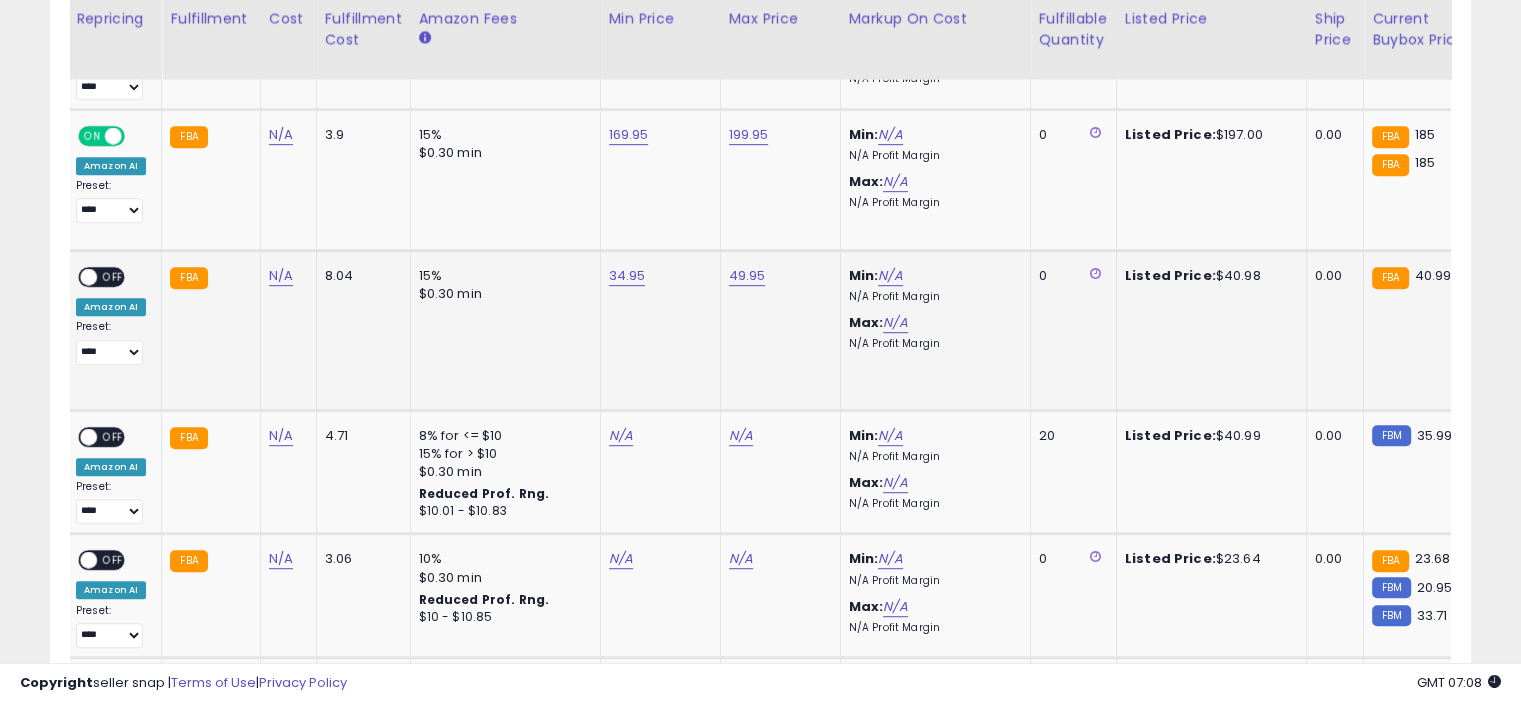 click on "OFF" at bounding box center [113, 276] 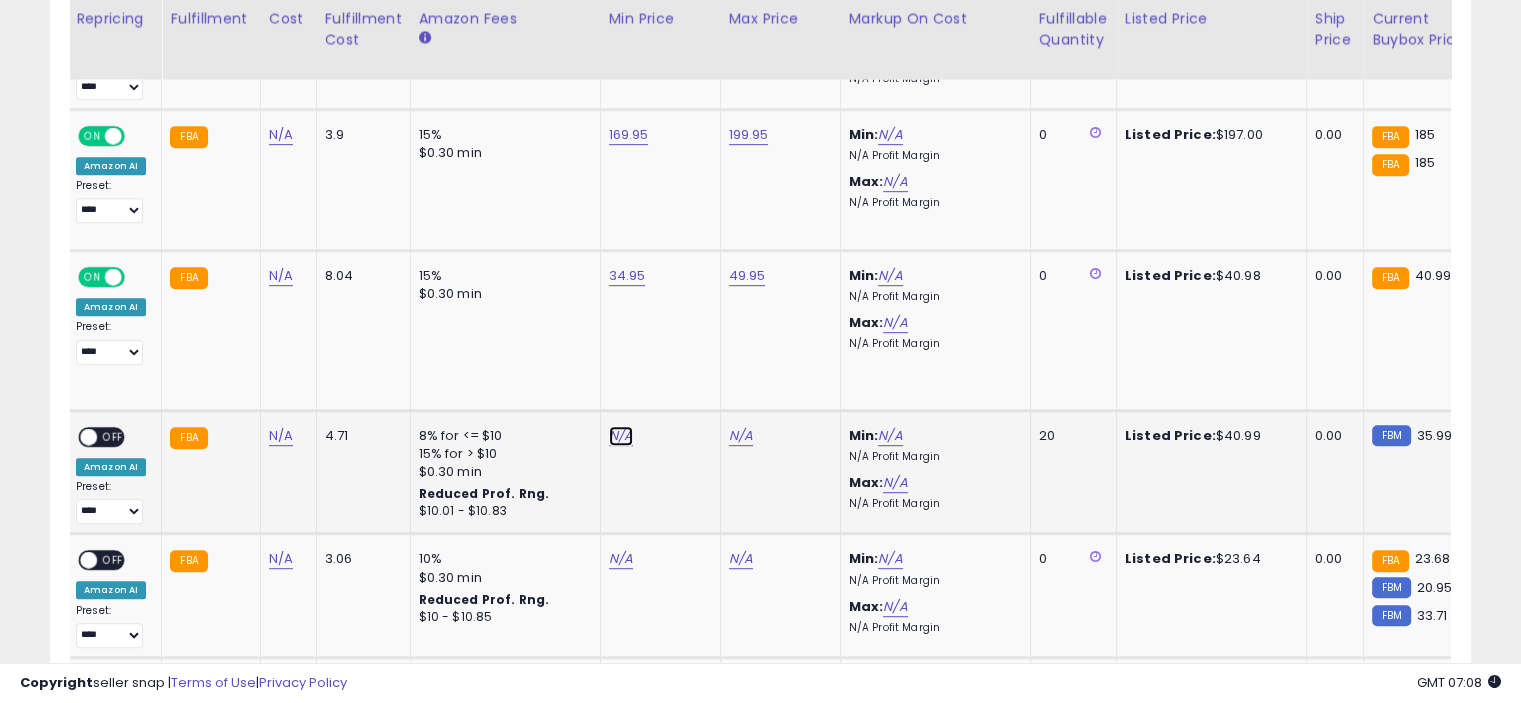 click on "N/A" at bounding box center [621, 436] 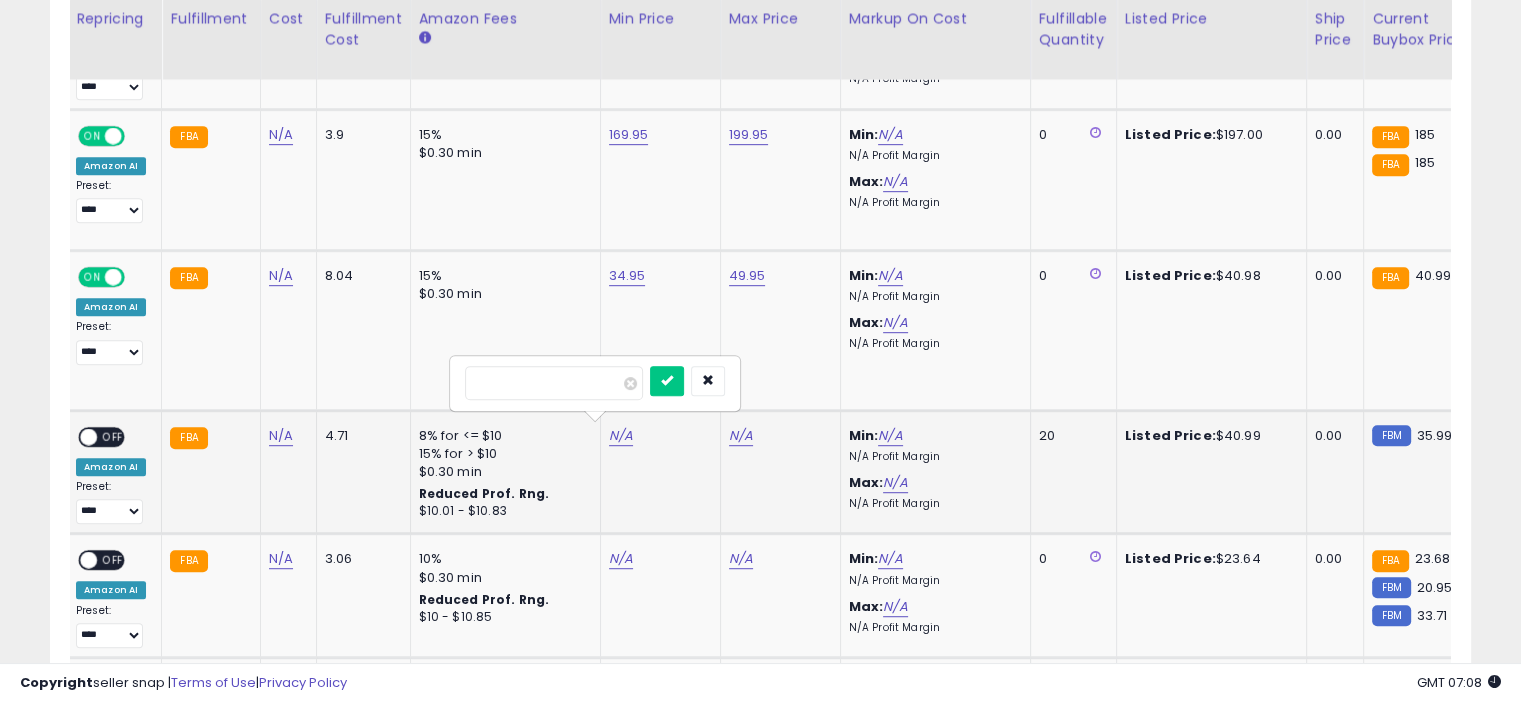 type on "*****" 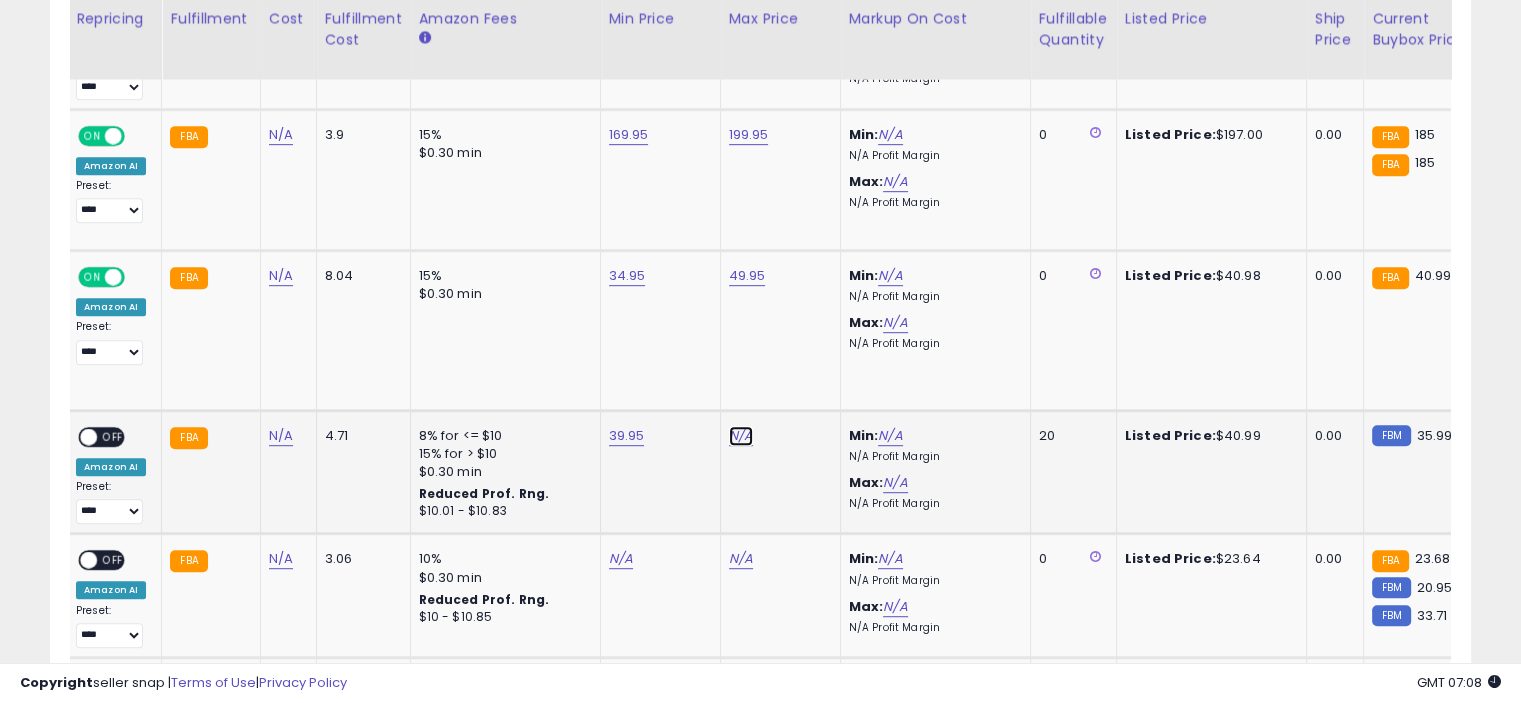 click on "N/A" at bounding box center (741, 436) 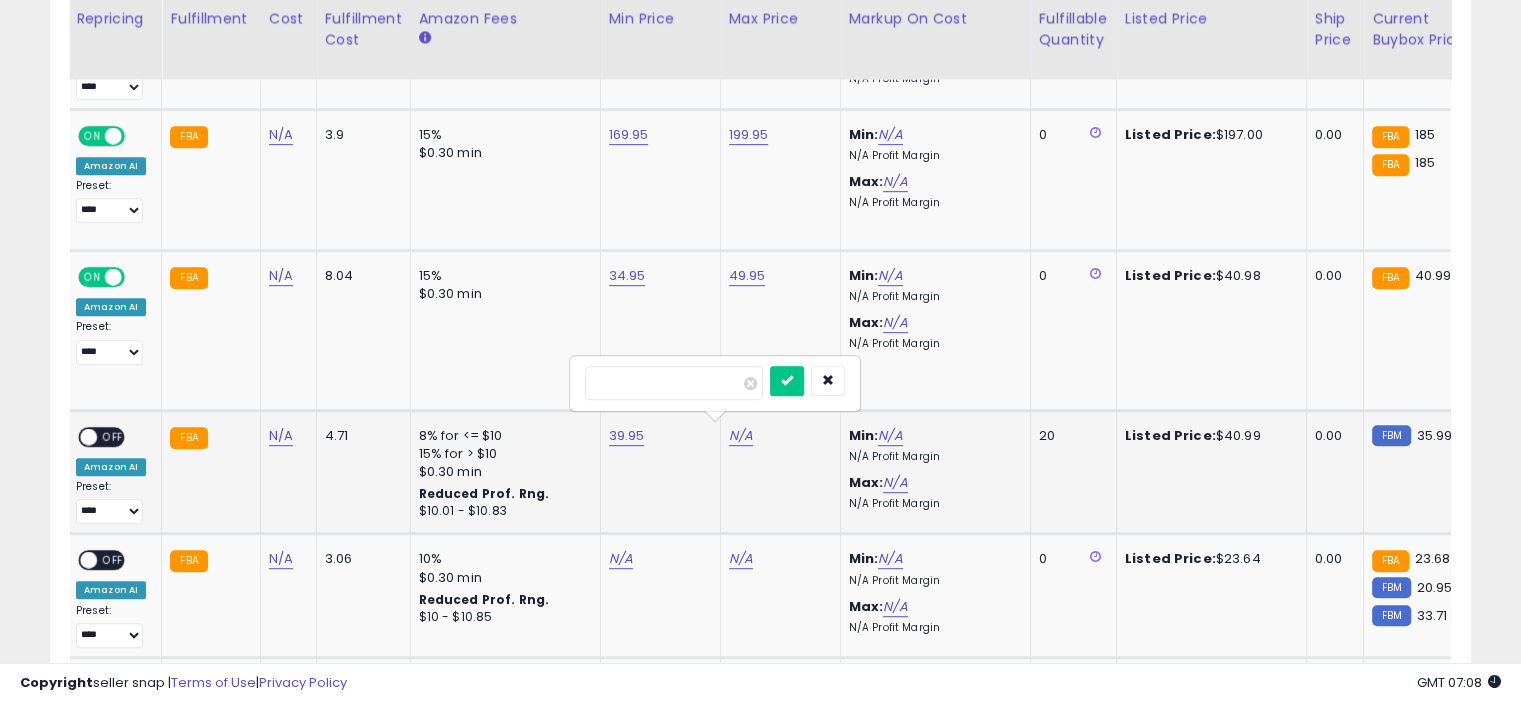 type on "*****" 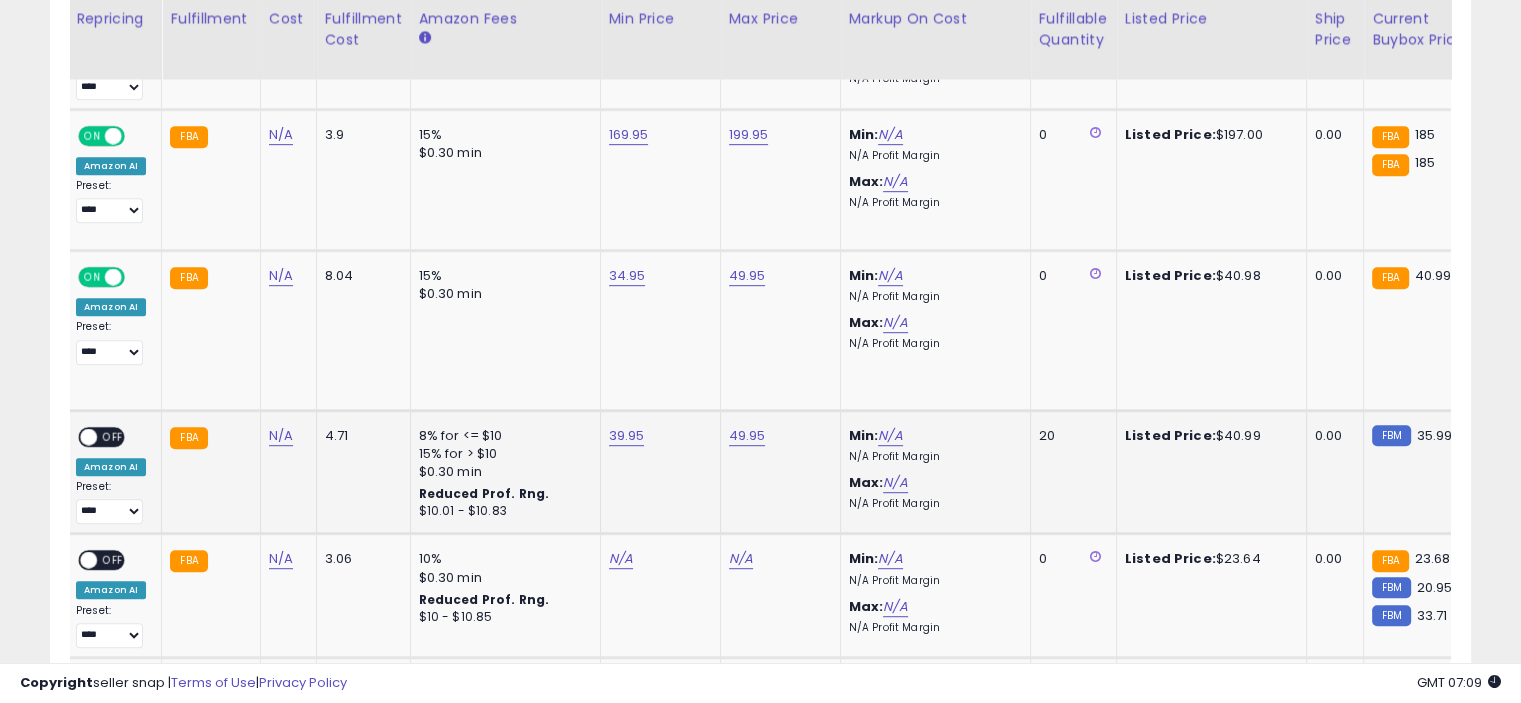 click on "OFF" at bounding box center (113, 436) 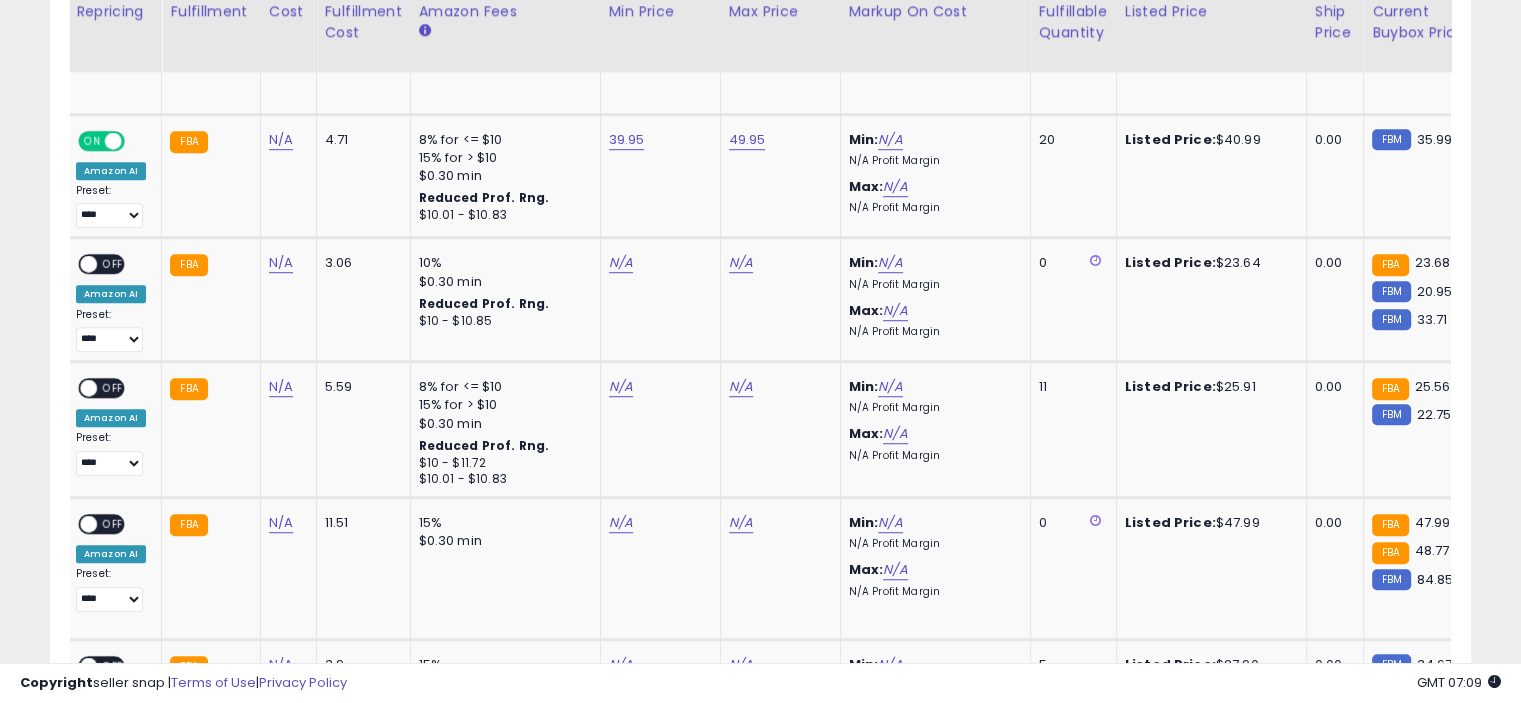scroll, scrollTop: 1374, scrollLeft: 0, axis: vertical 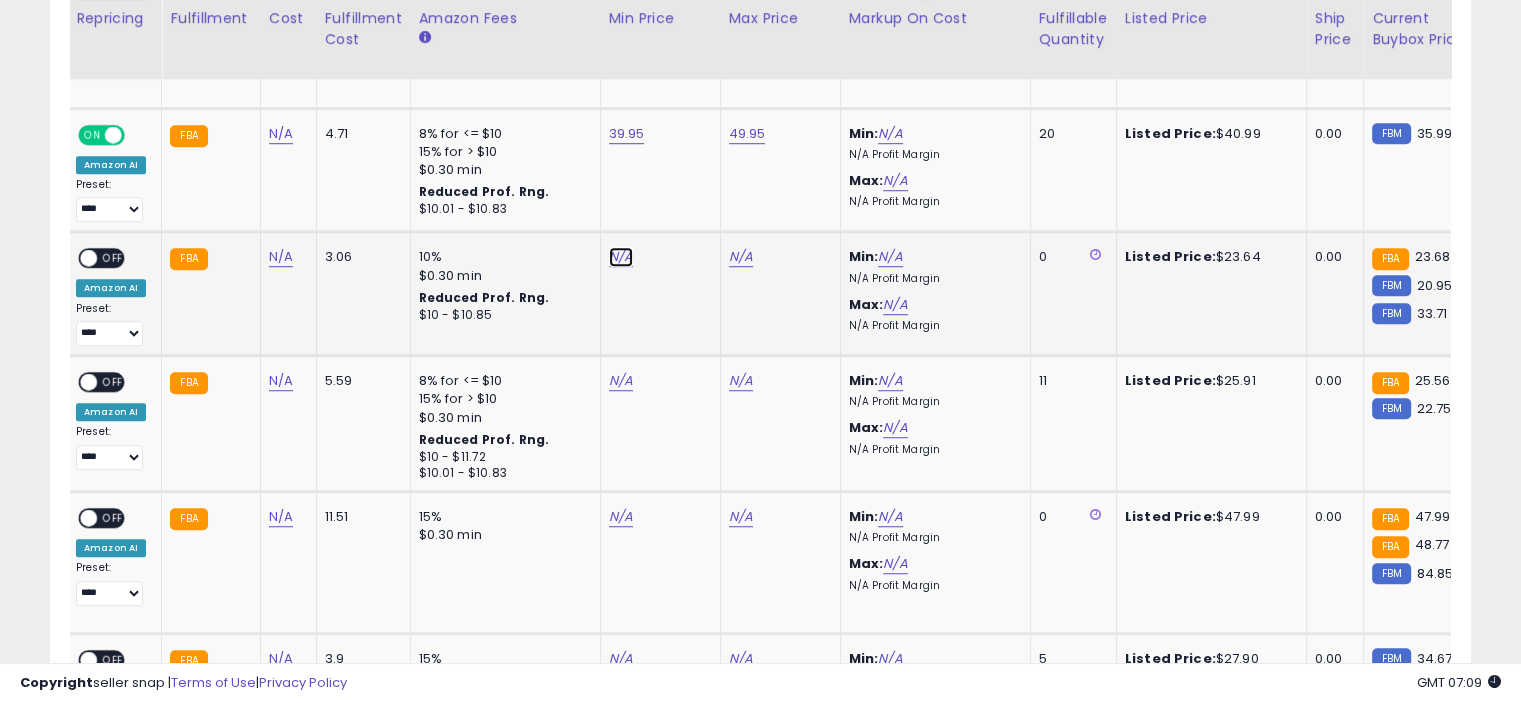 click on "N/A" at bounding box center (621, 257) 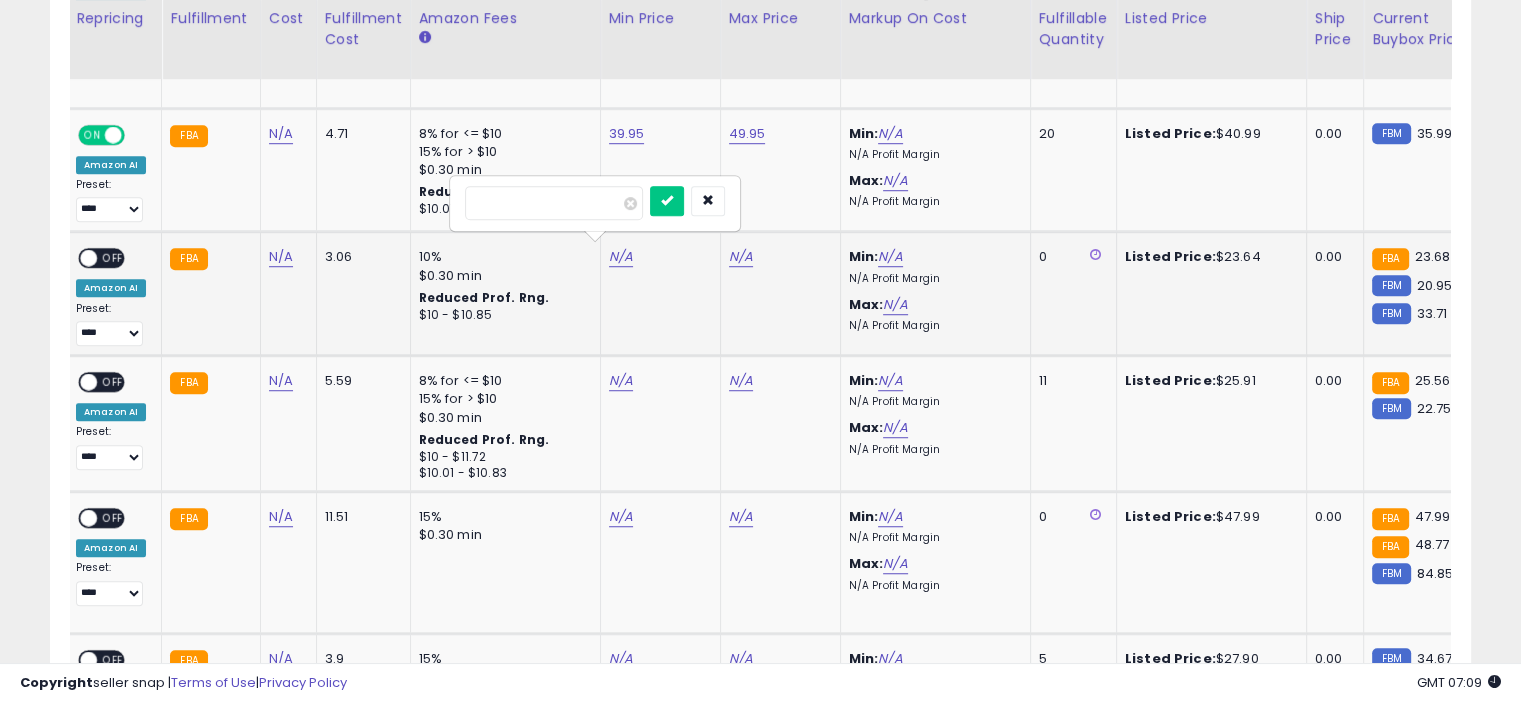 type on "*****" 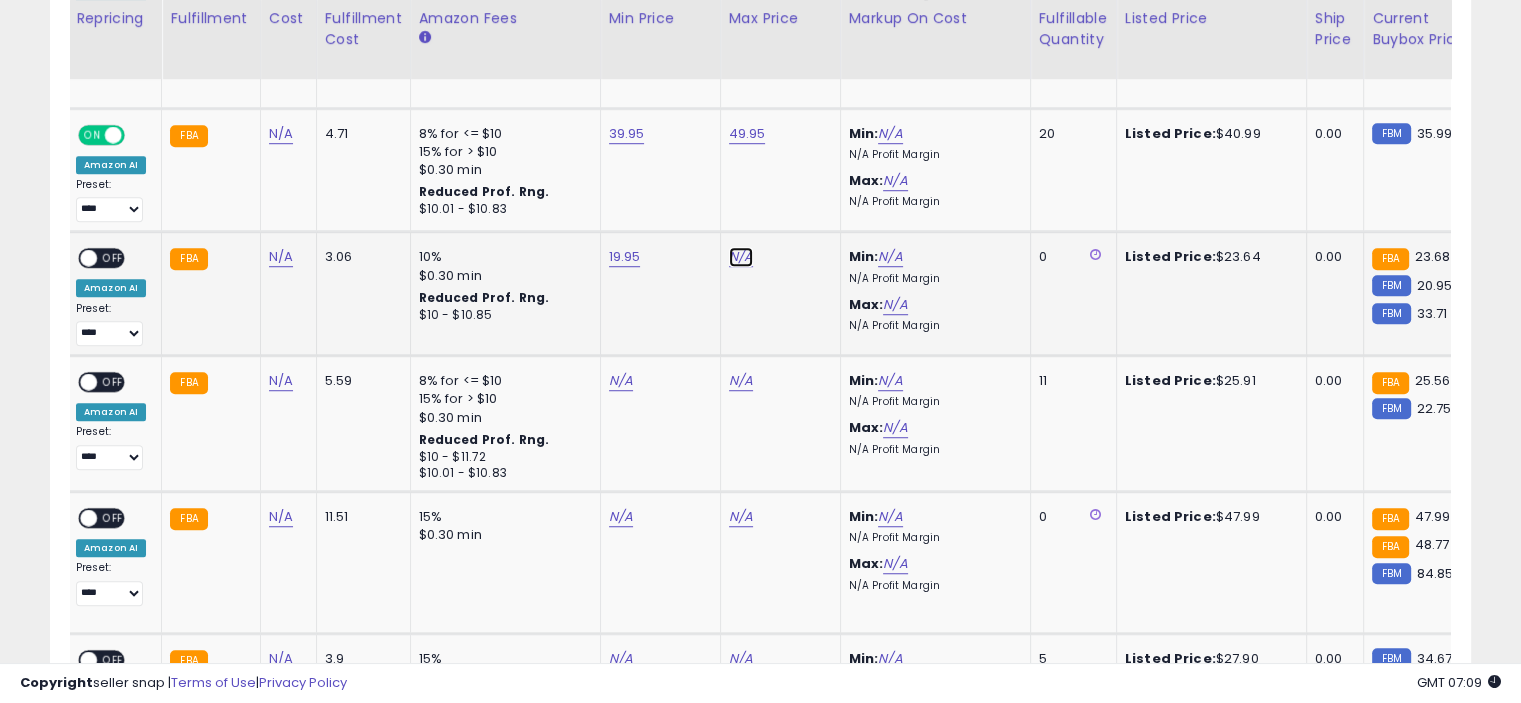 click on "N/A" at bounding box center [741, 257] 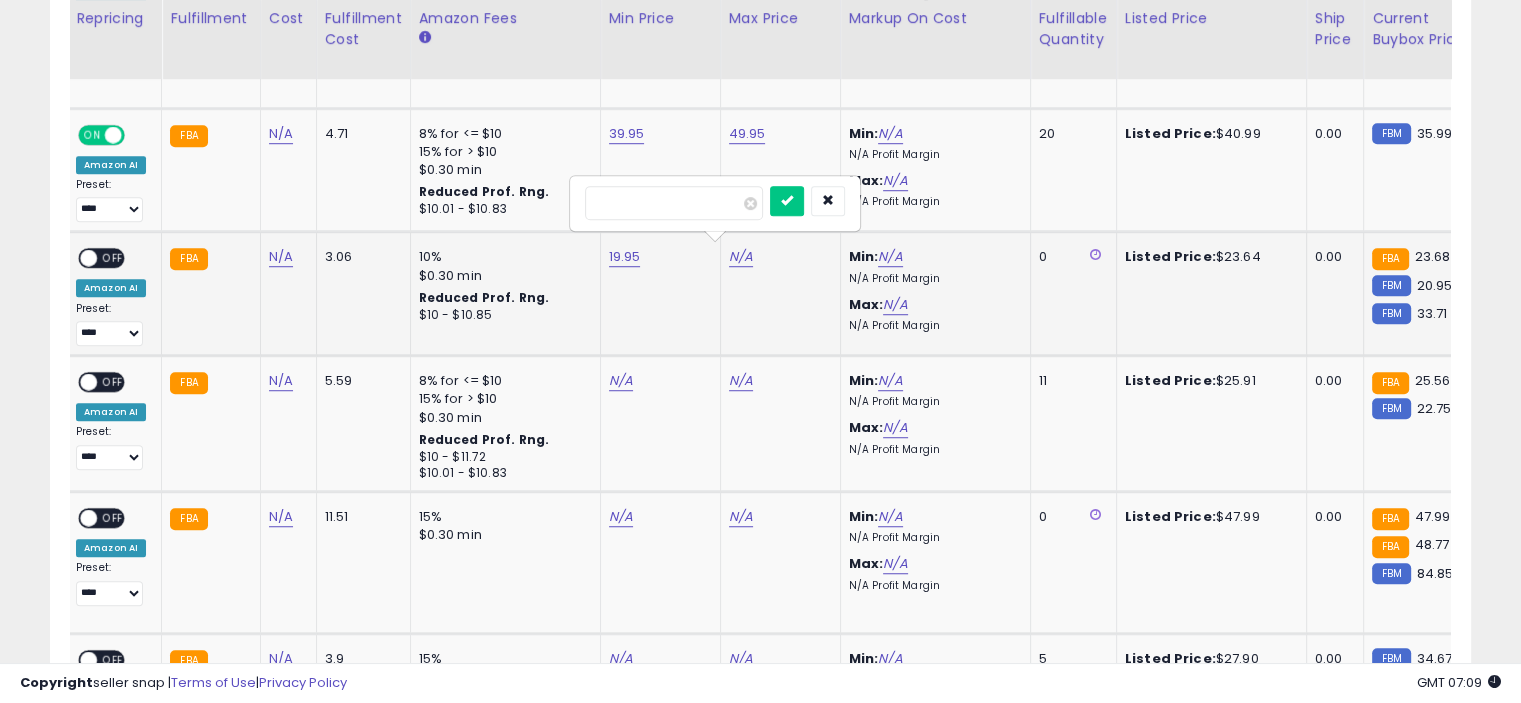 type on "*****" 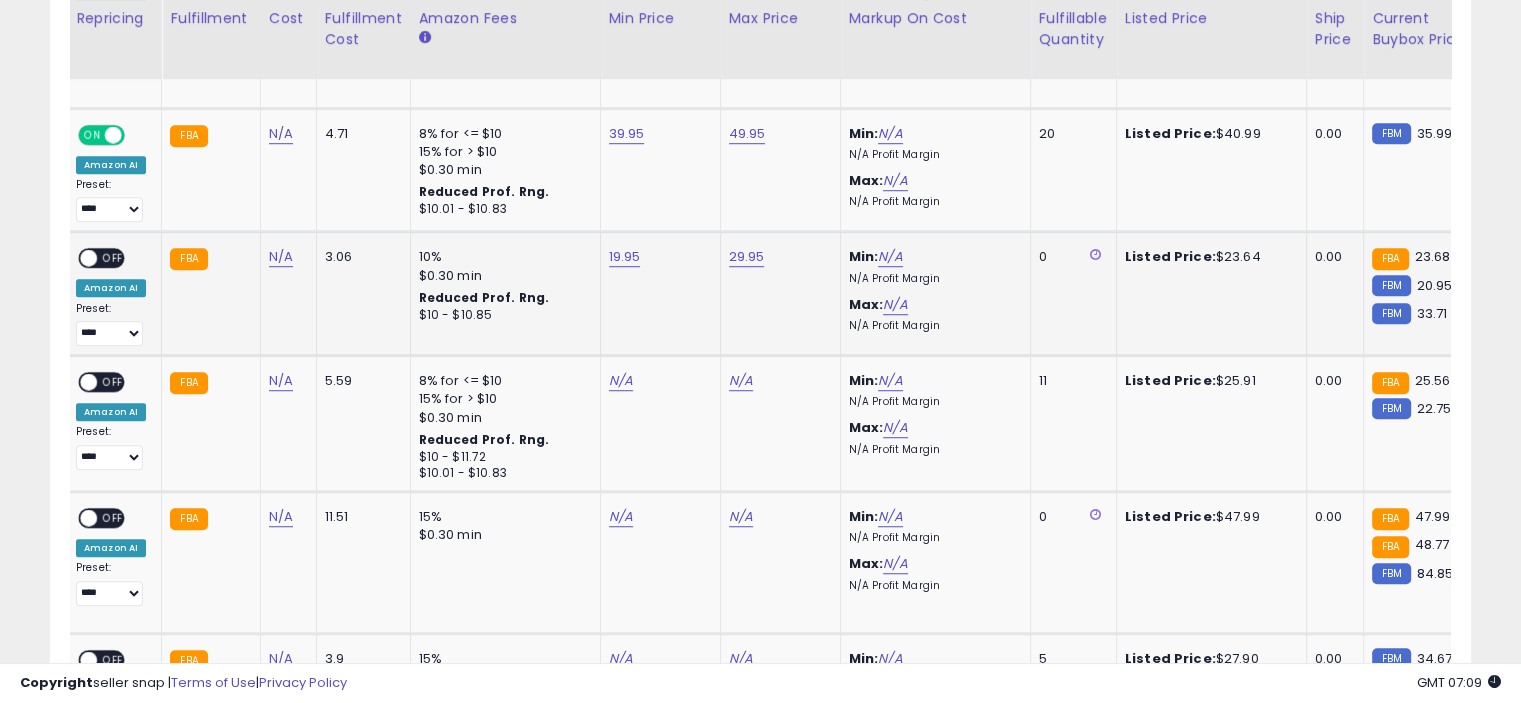 click on "OFF" at bounding box center (113, 258) 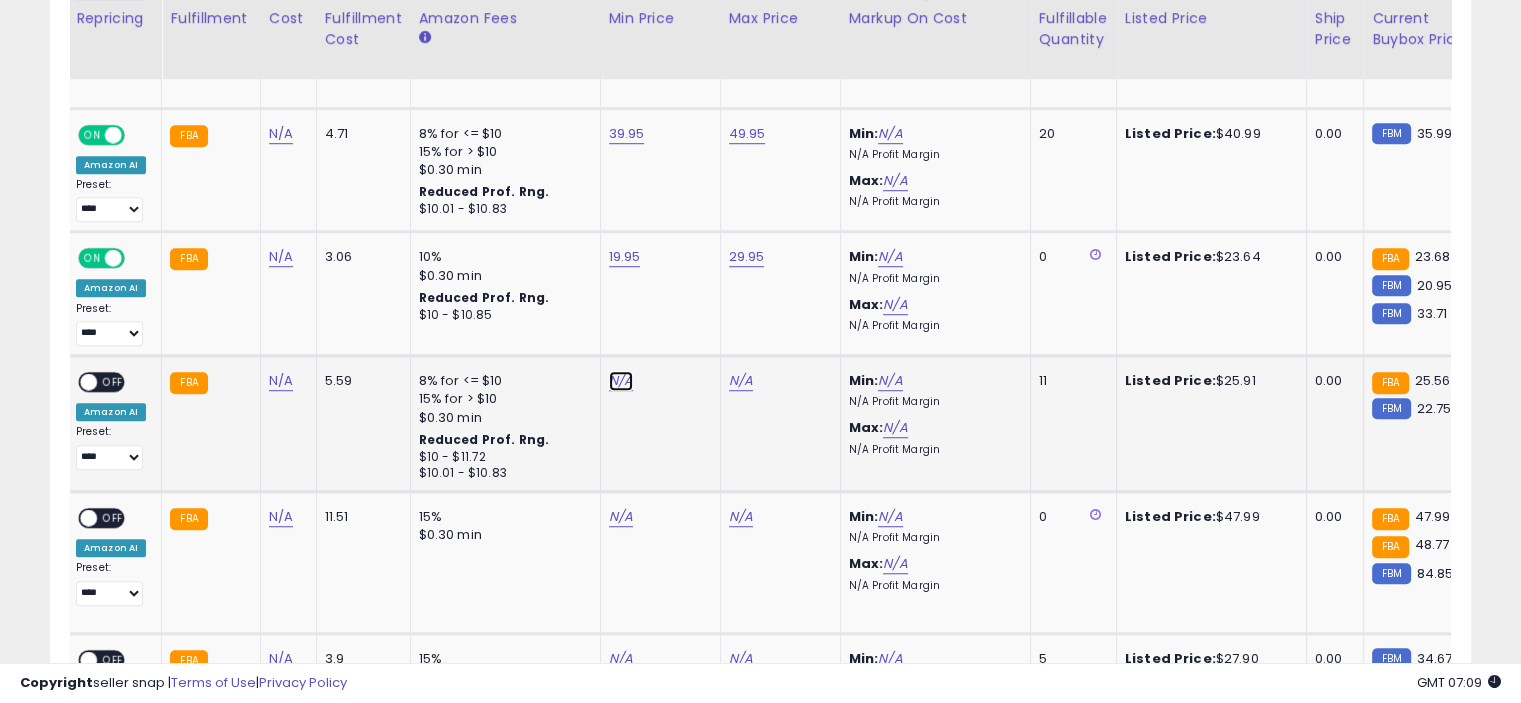 click on "N/A" at bounding box center [621, 381] 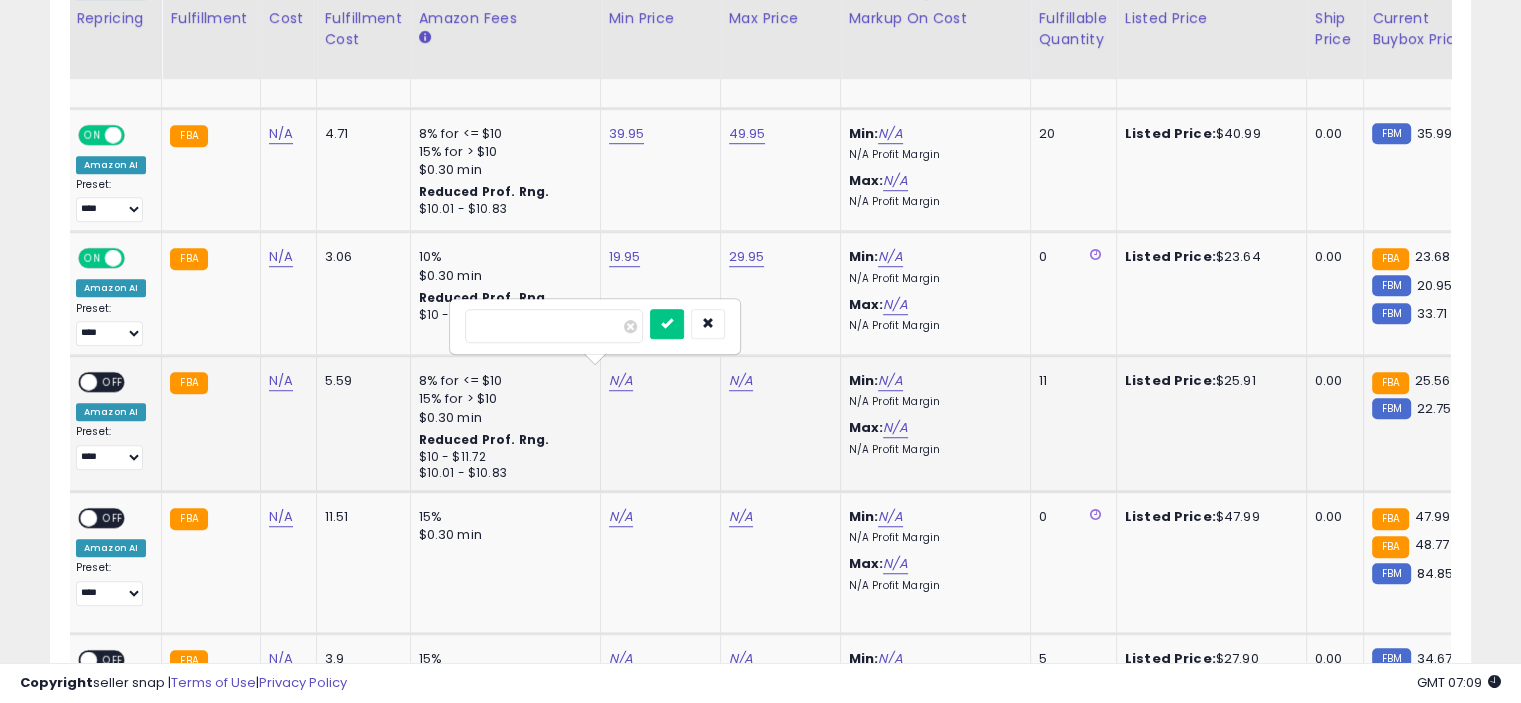 type on "*****" 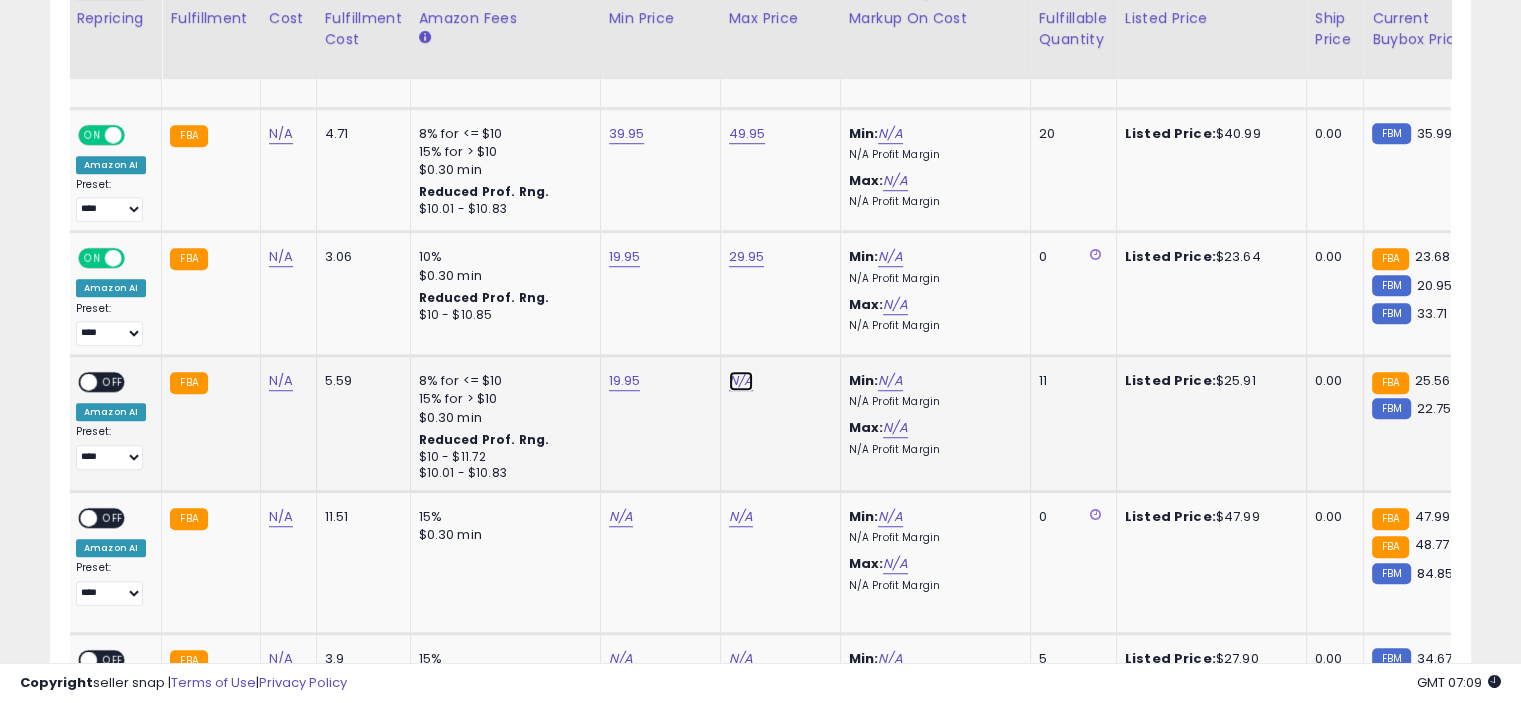 click on "N/A" at bounding box center [741, 381] 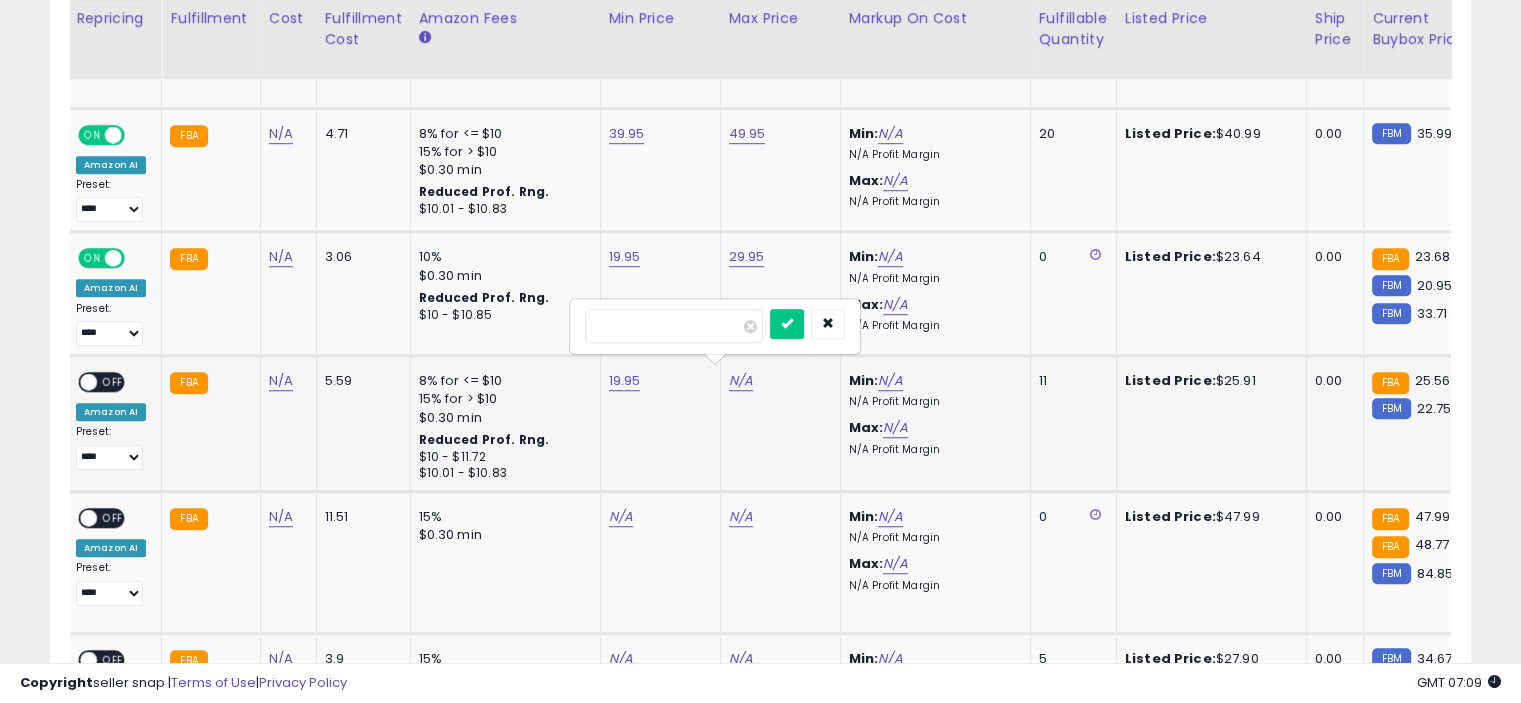 type on "*****" 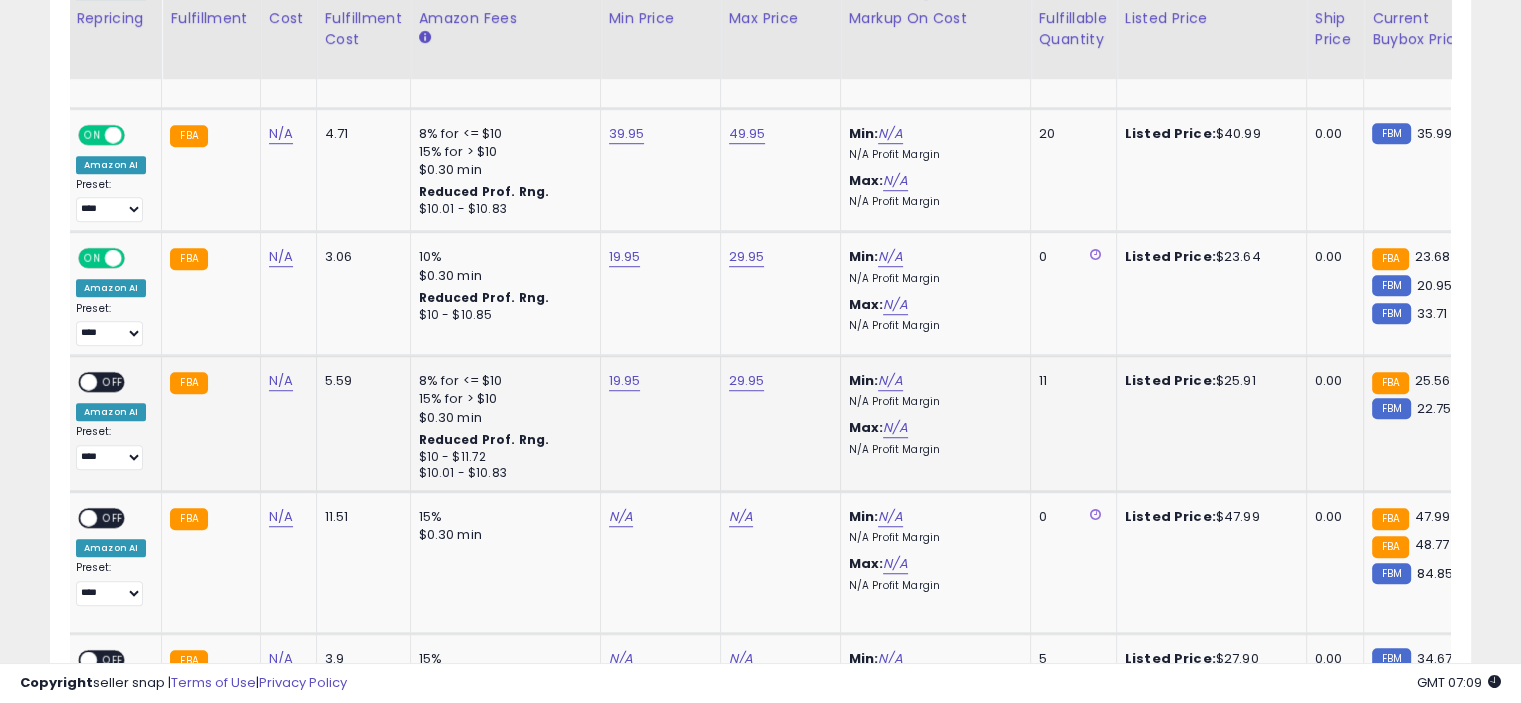 click on "OFF" at bounding box center [113, 382] 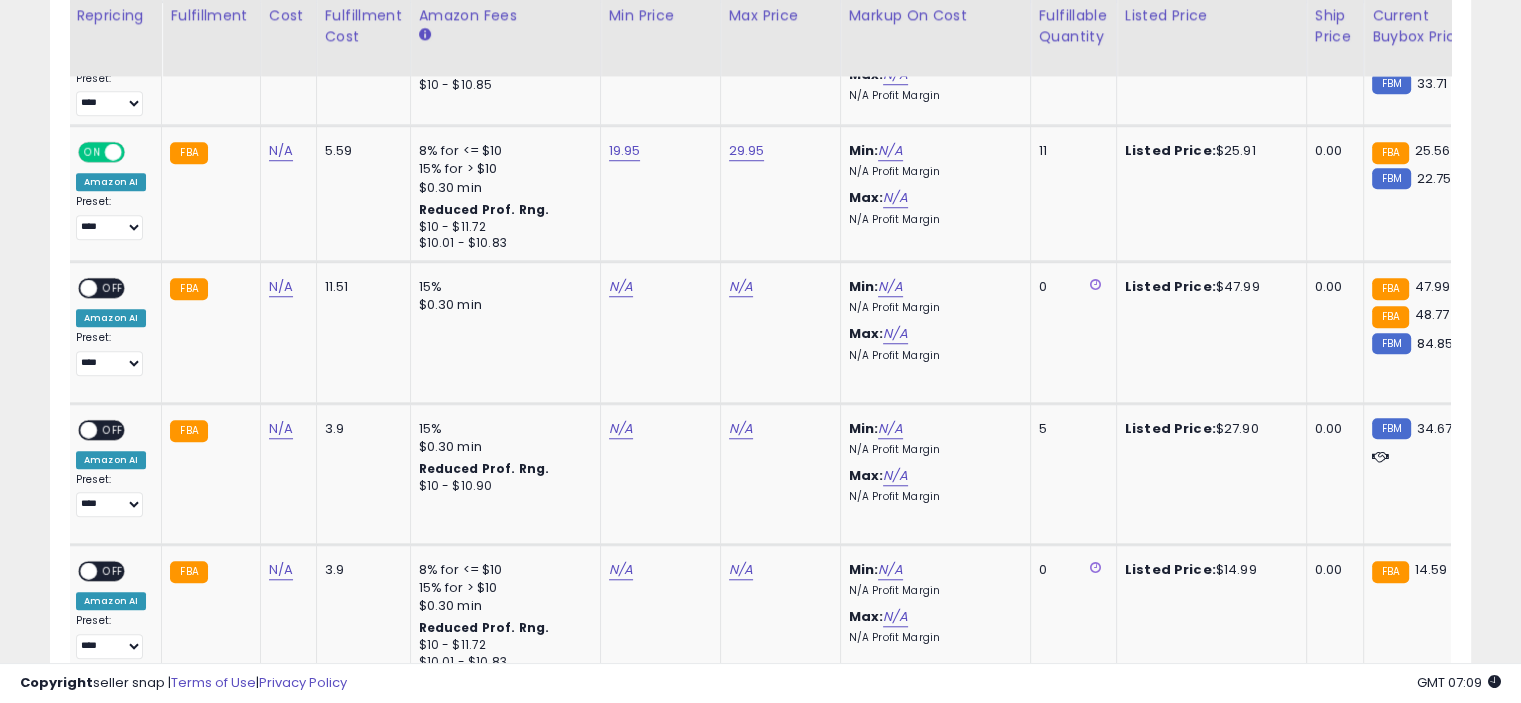 scroll, scrollTop: 1608, scrollLeft: 0, axis: vertical 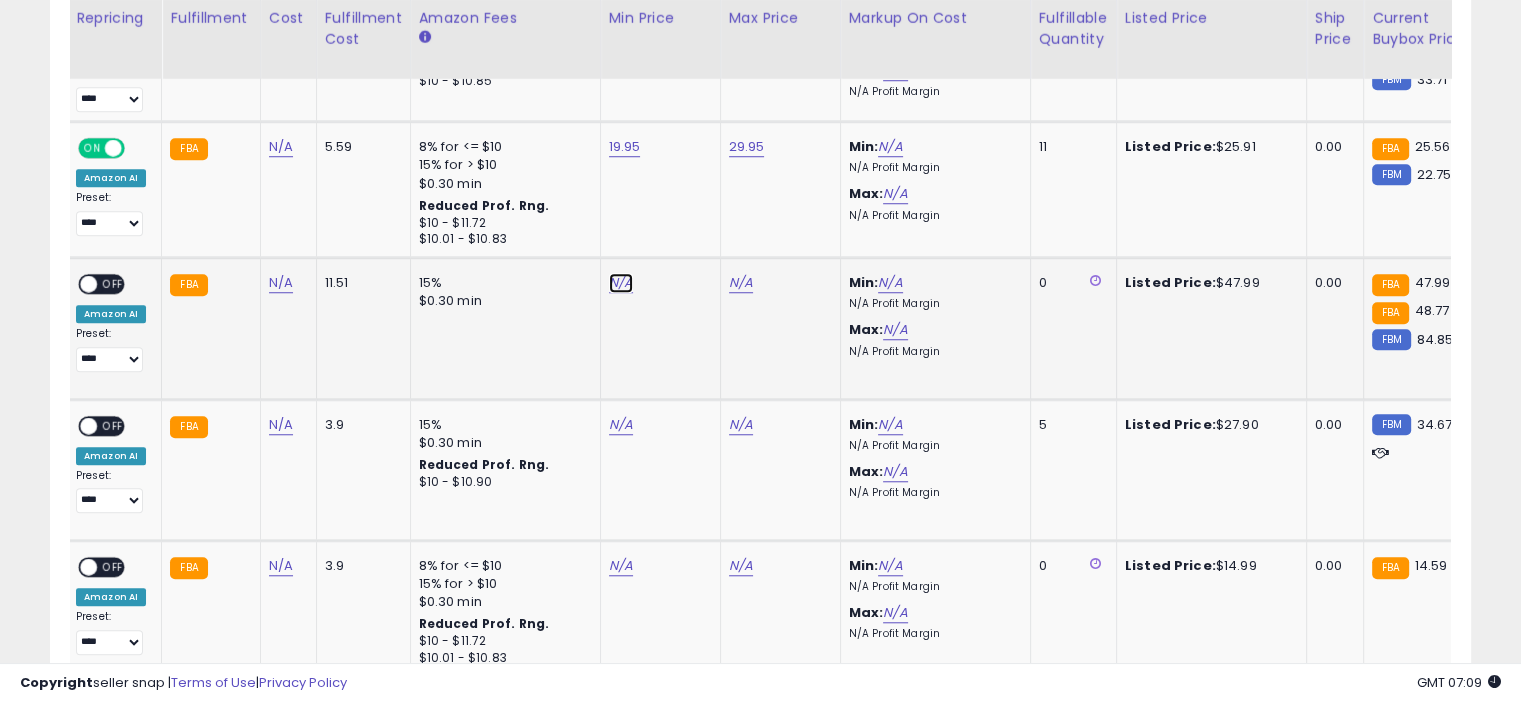 click on "N/A" at bounding box center [621, 283] 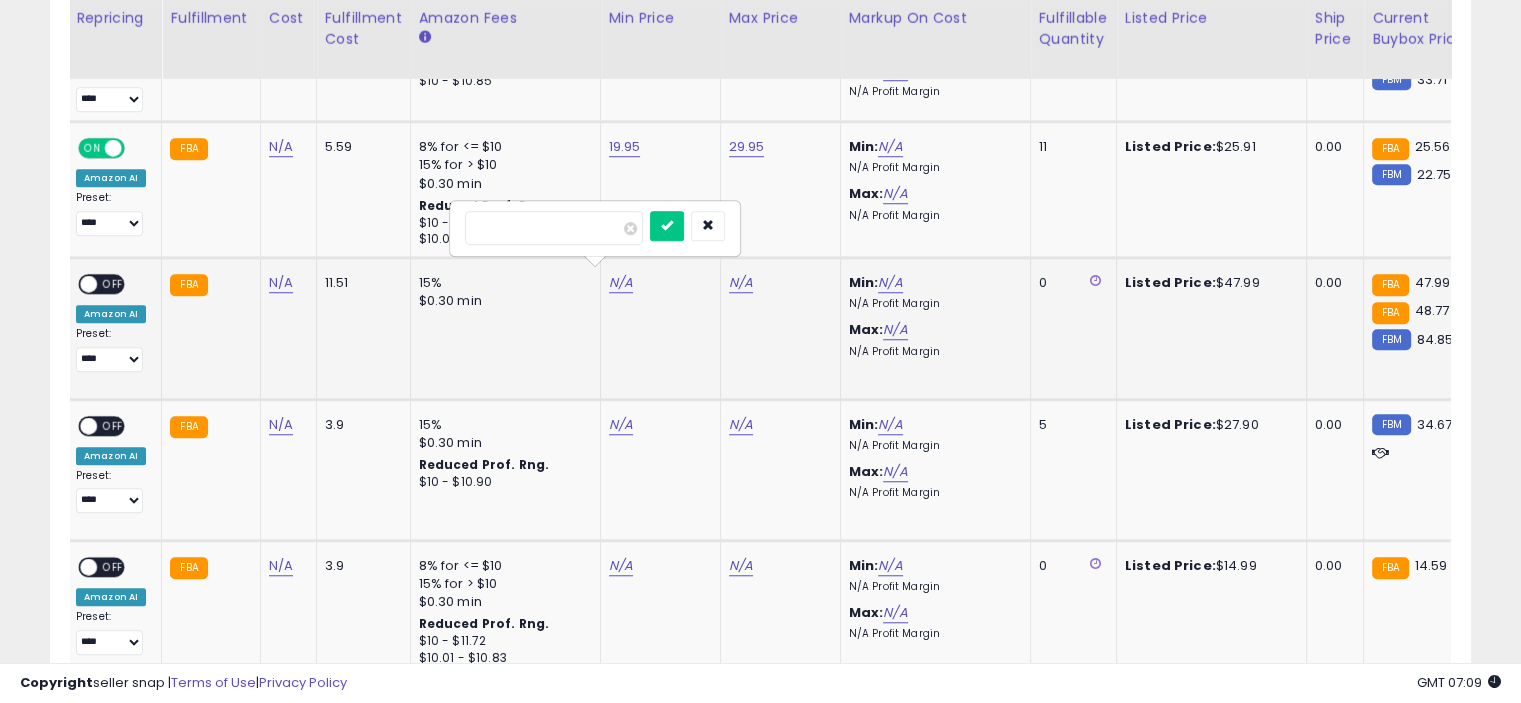 type on "*****" 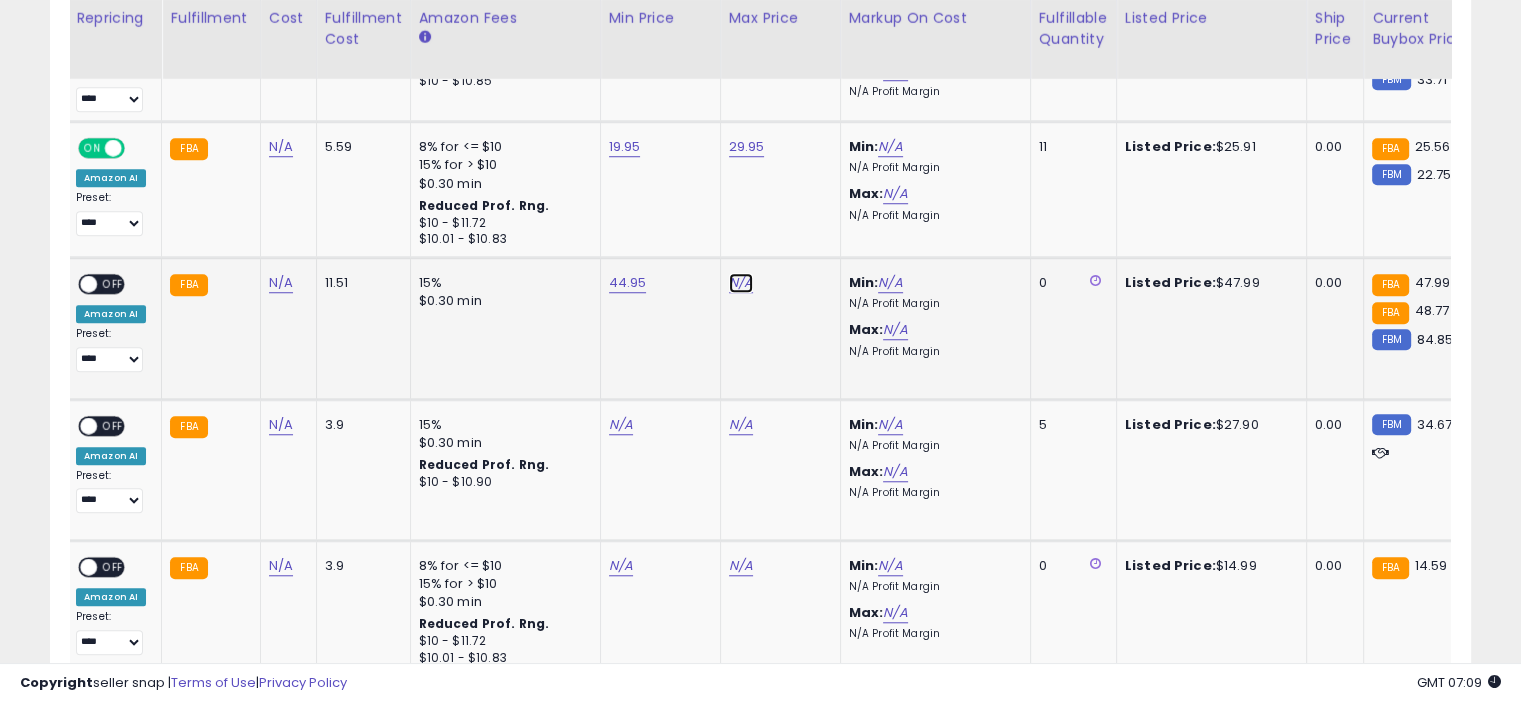 click on "N/A" at bounding box center [741, 283] 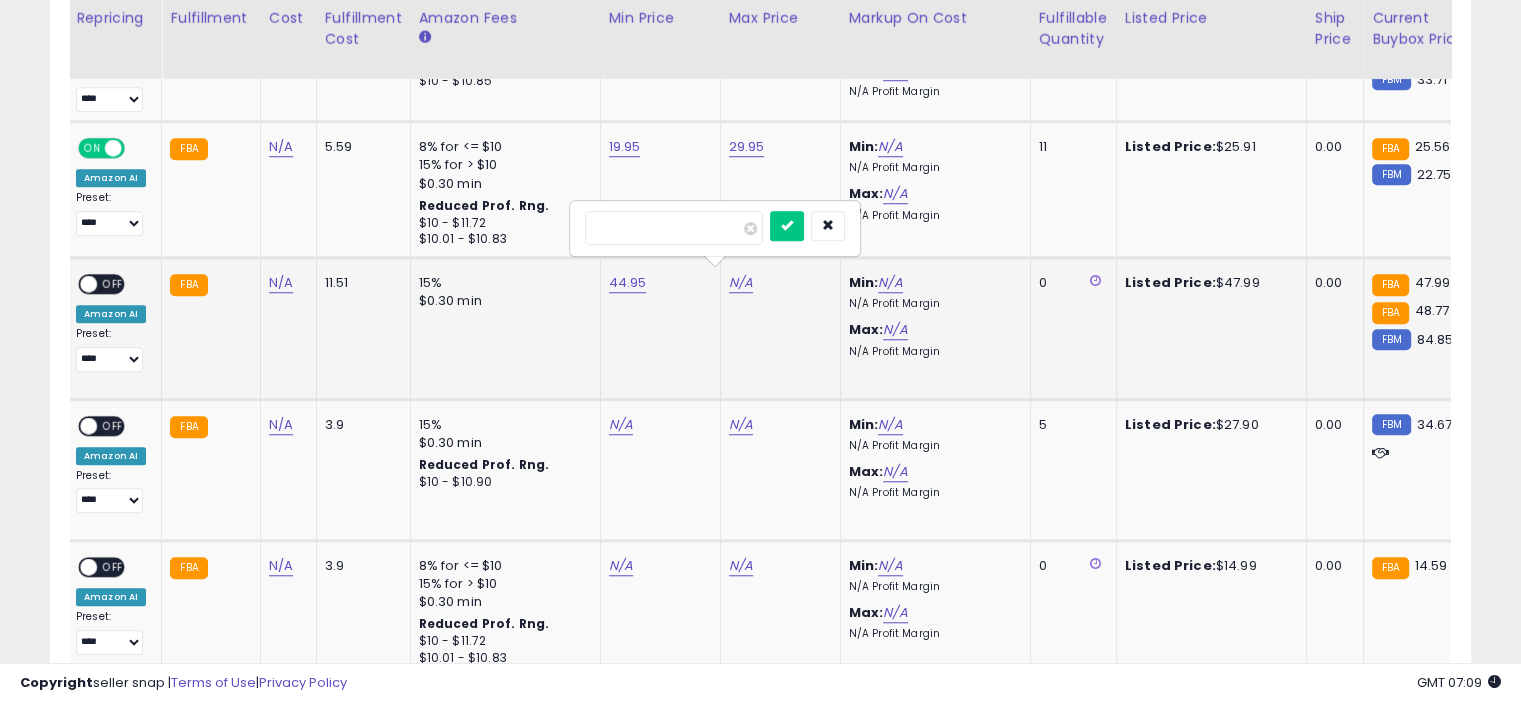 type on "*****" 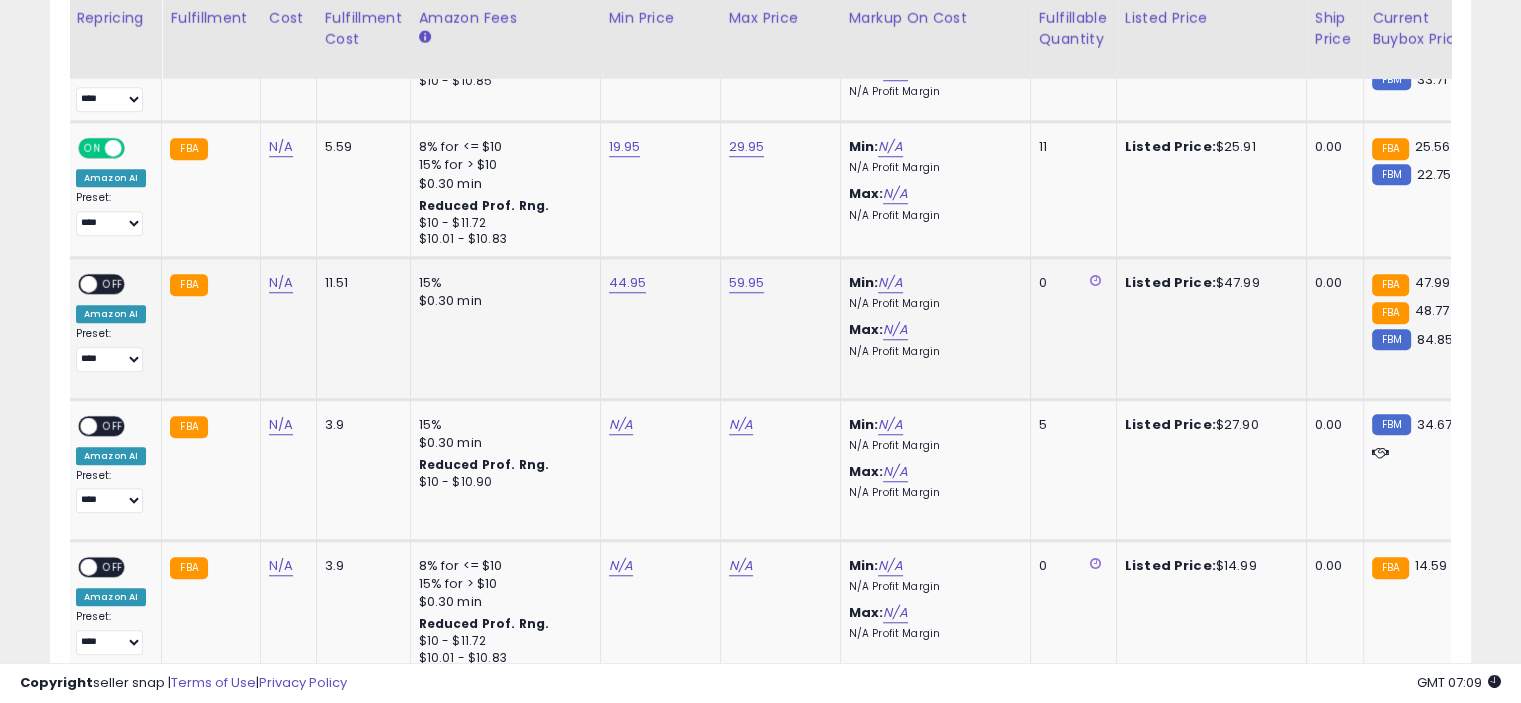 click on "OFF" at bounding box center (113, 284) 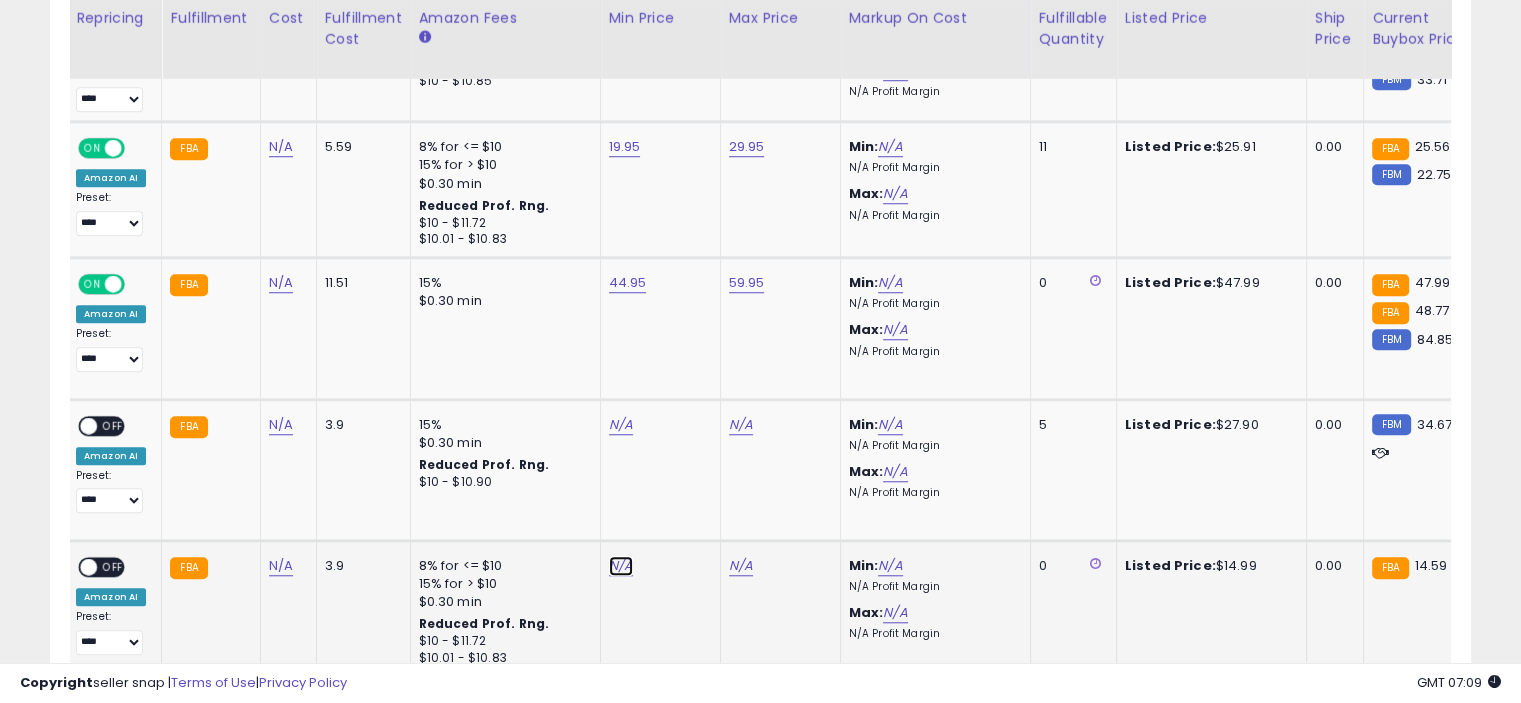 click on "N/A" at bounding box center (621, 425) 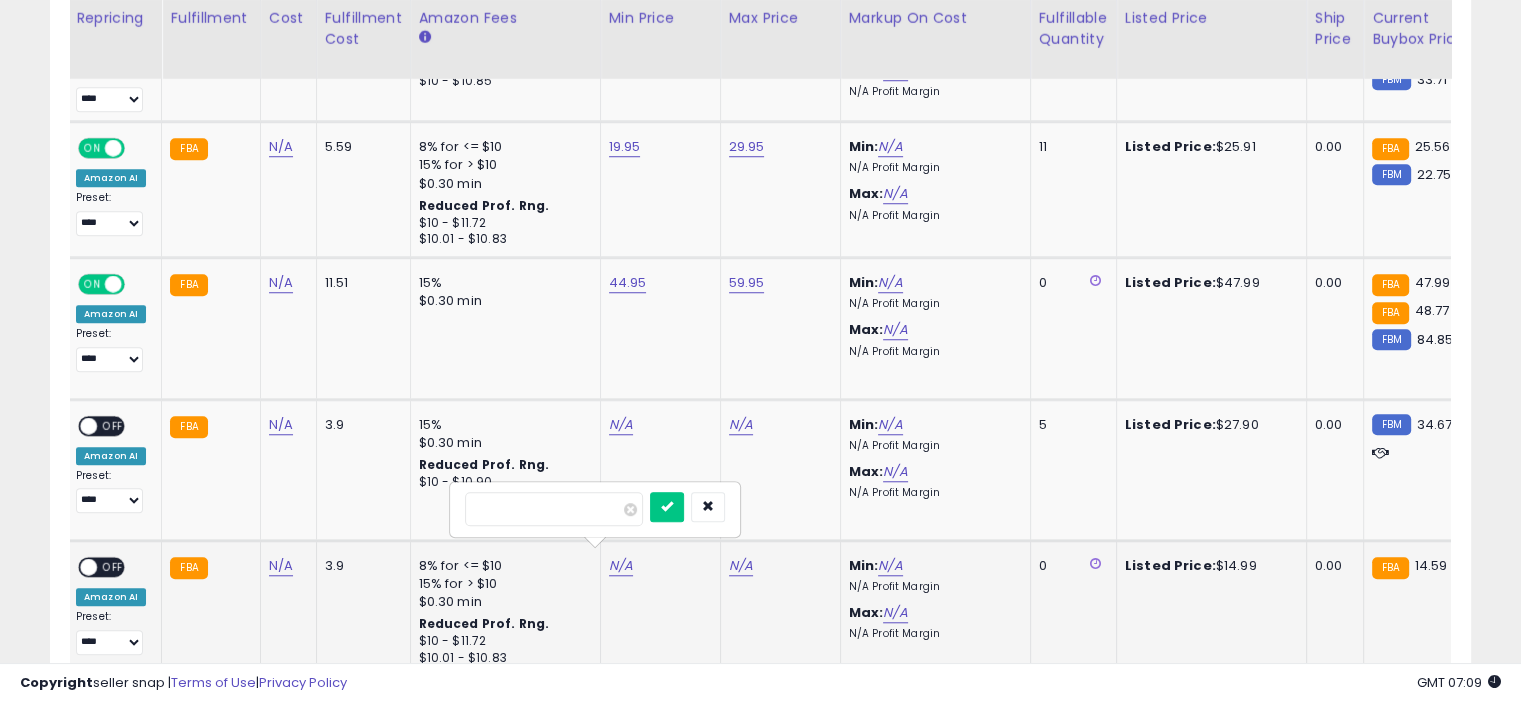 type on "****" 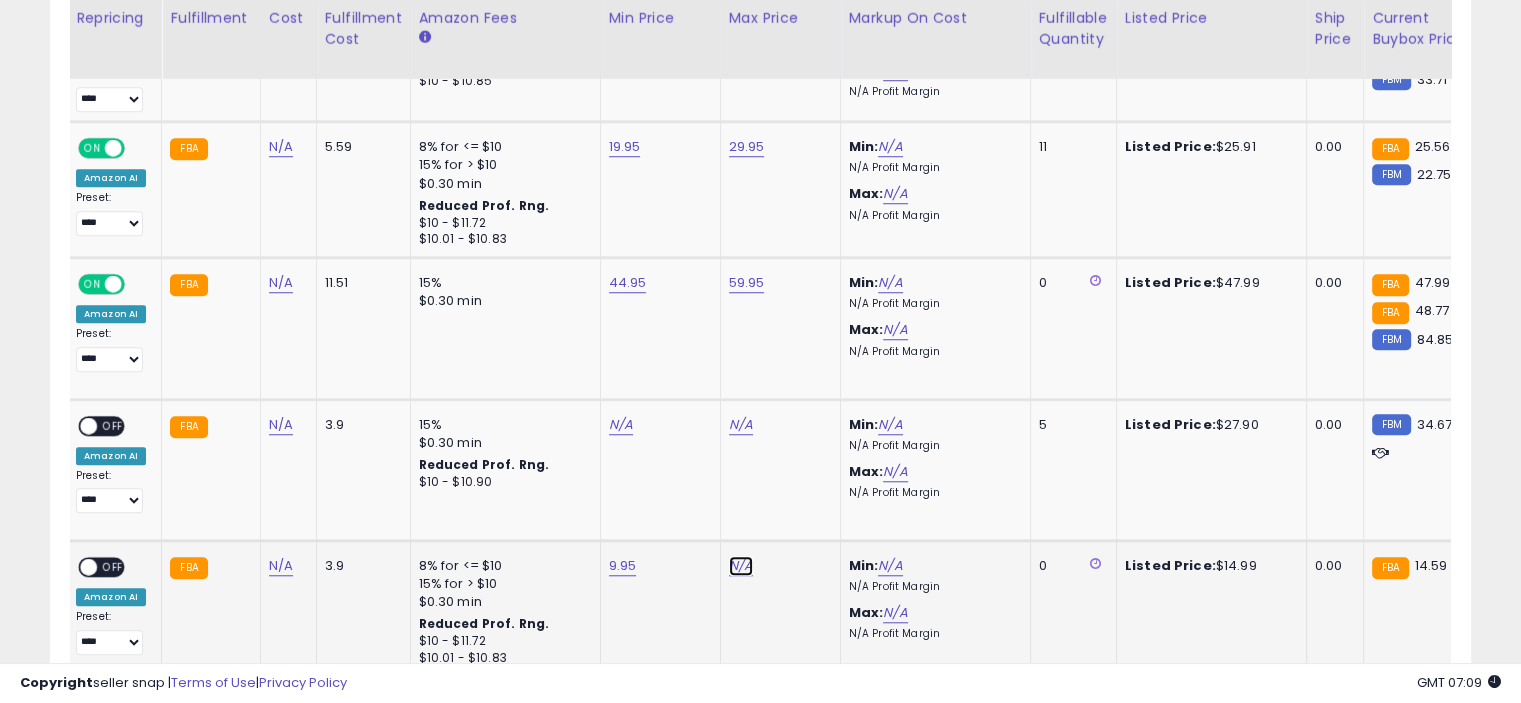 click on "N/A" at bounding box center (741, 425) 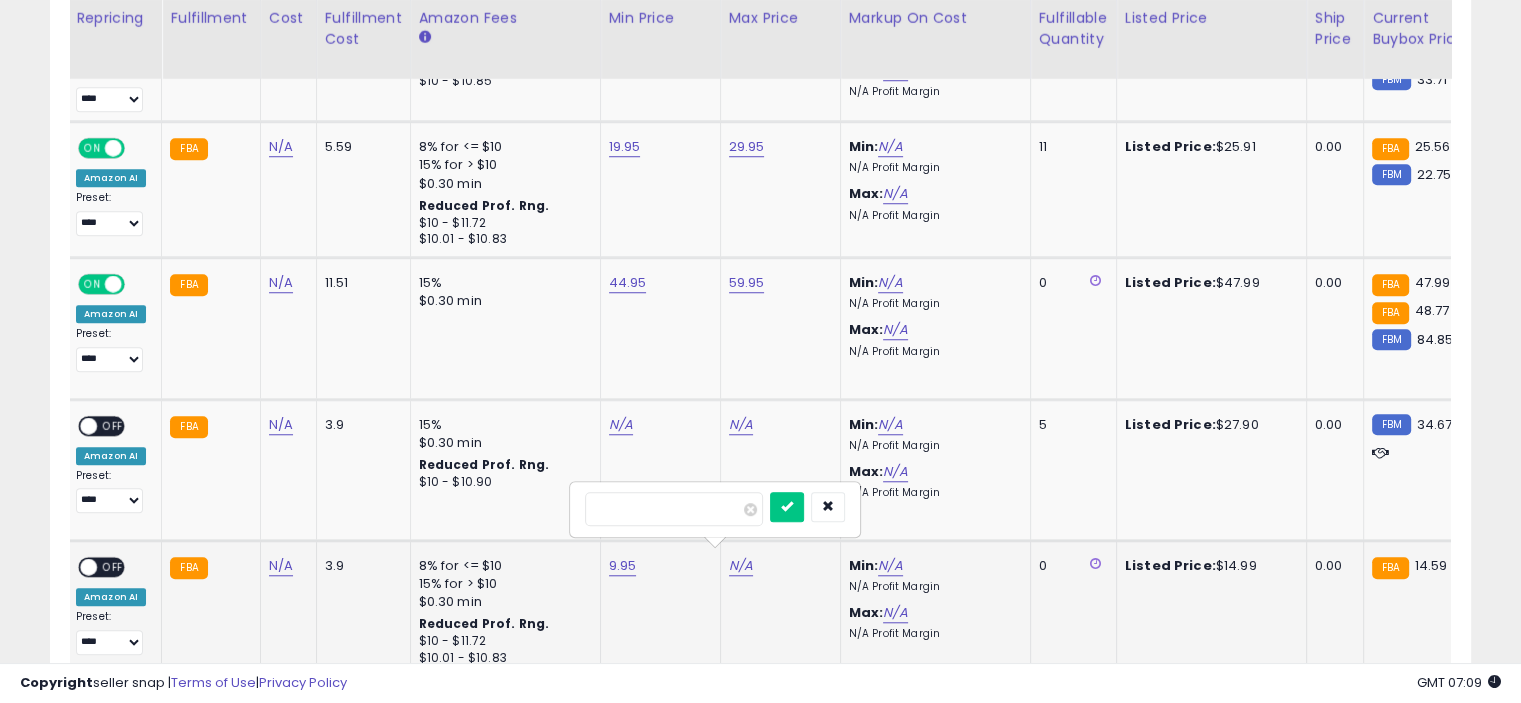 type on "*****" 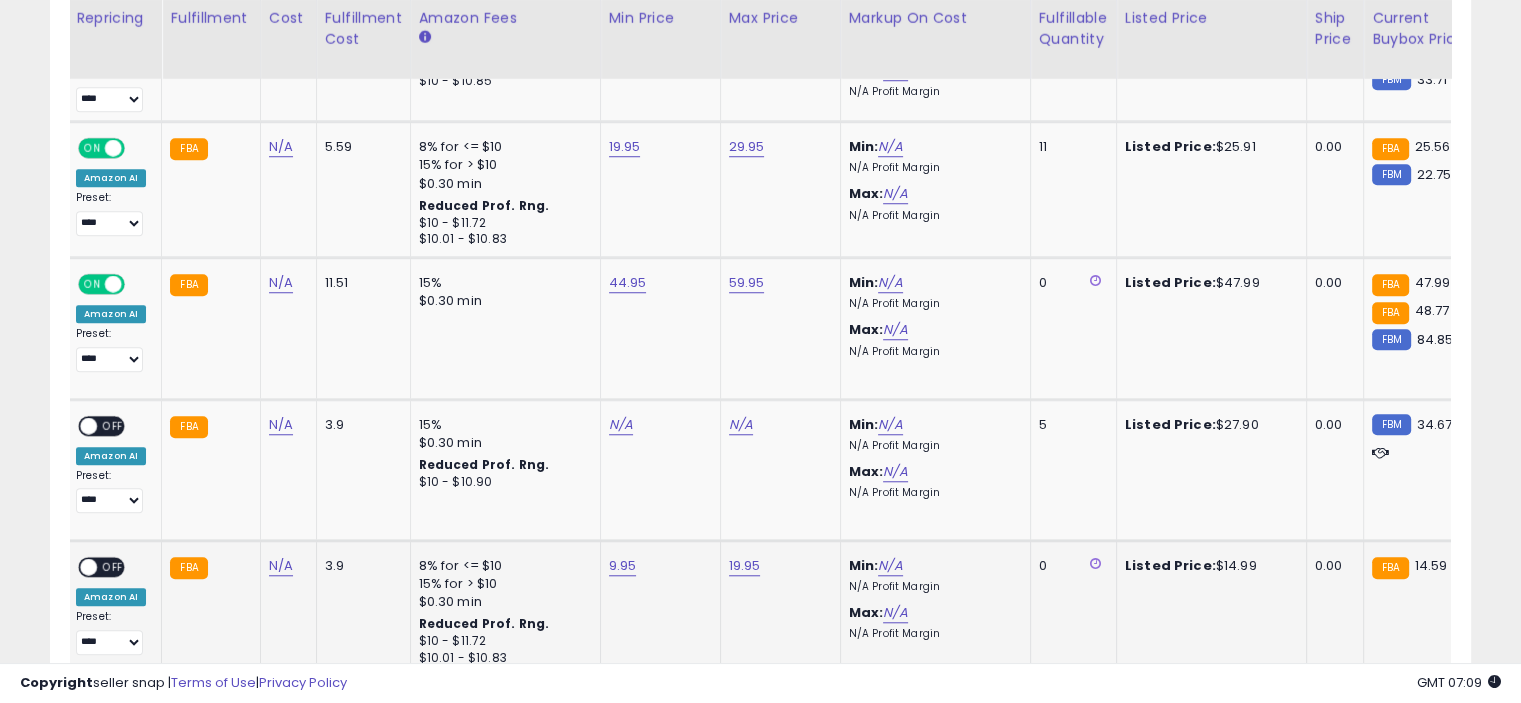 click on "OFF" at bounding box center [113, 566] 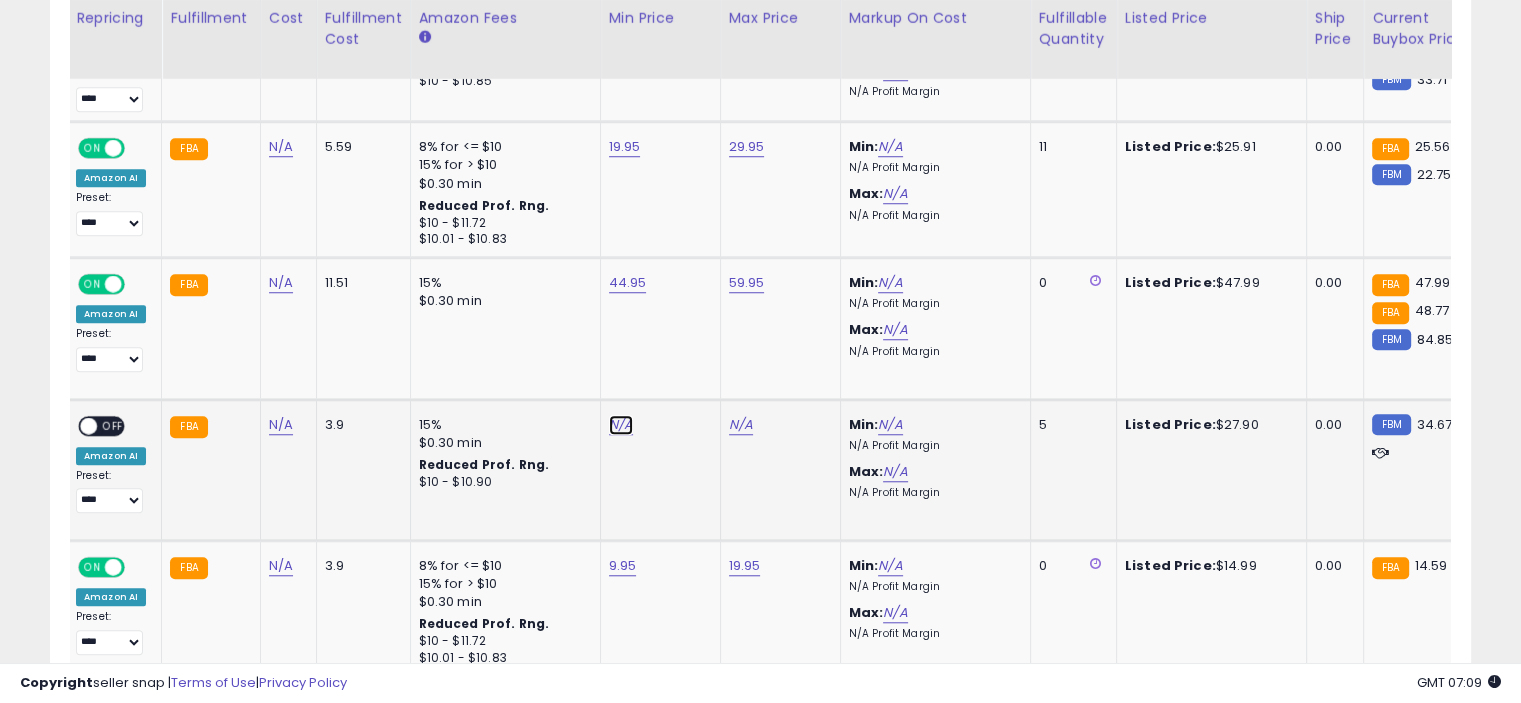 click on "N/A" at bounding box center (621, 425) 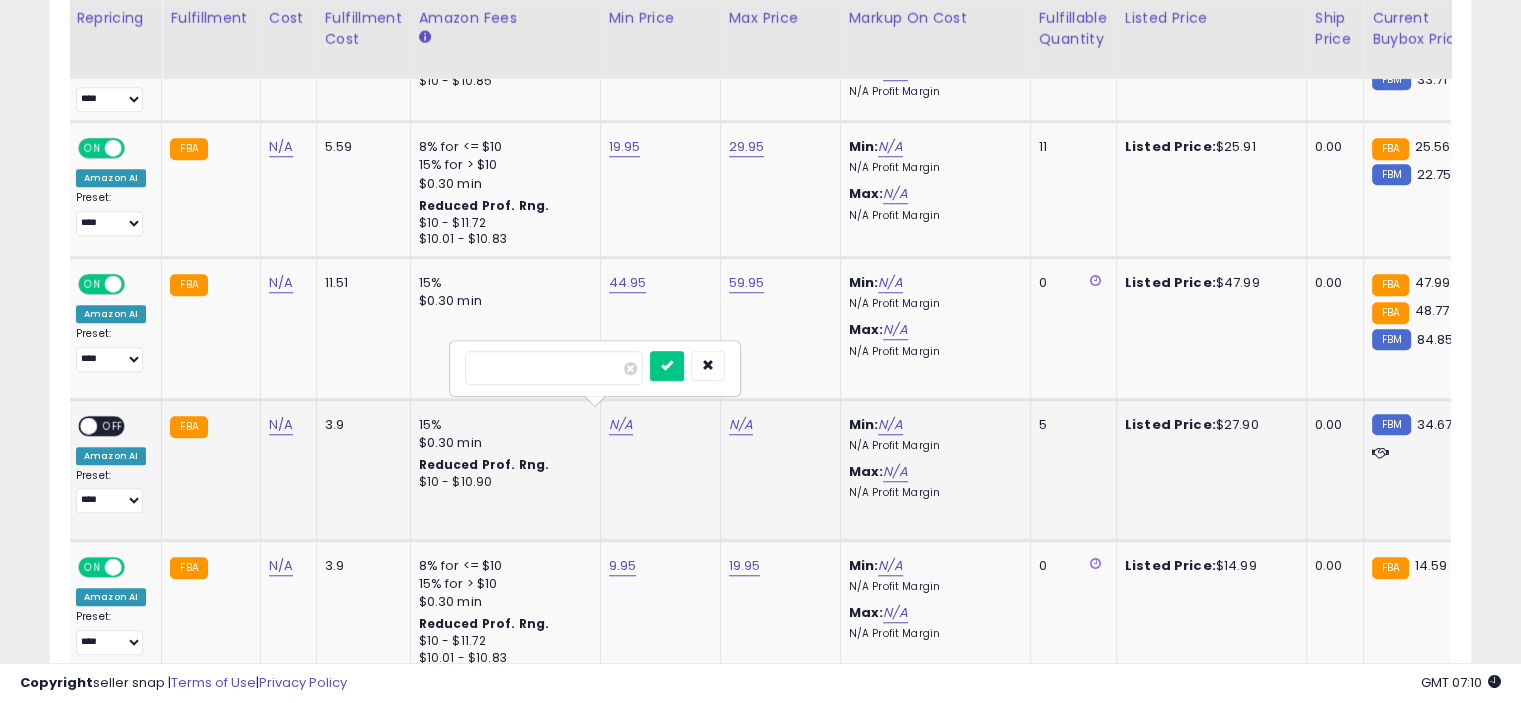 type on "*" 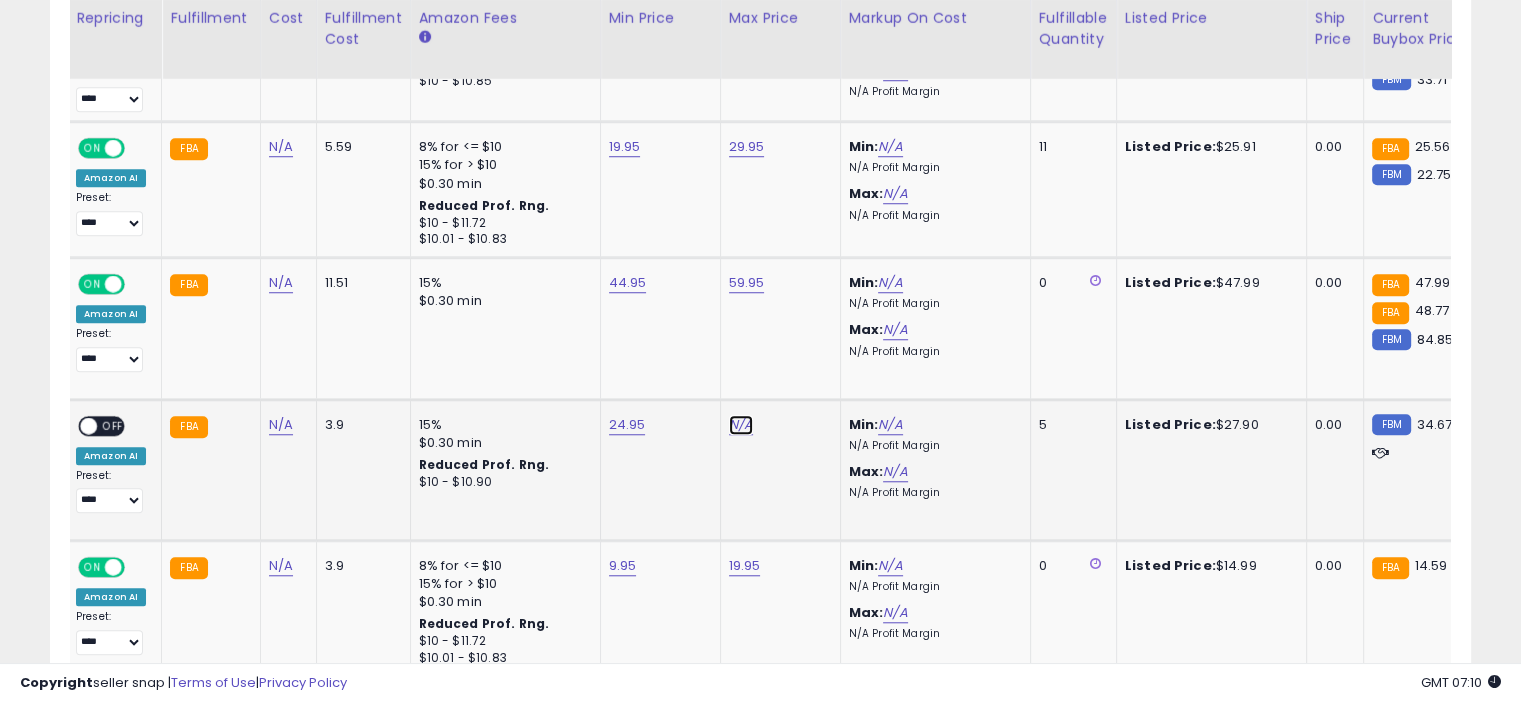 click on "N/A" at bounding box center (741, 425) 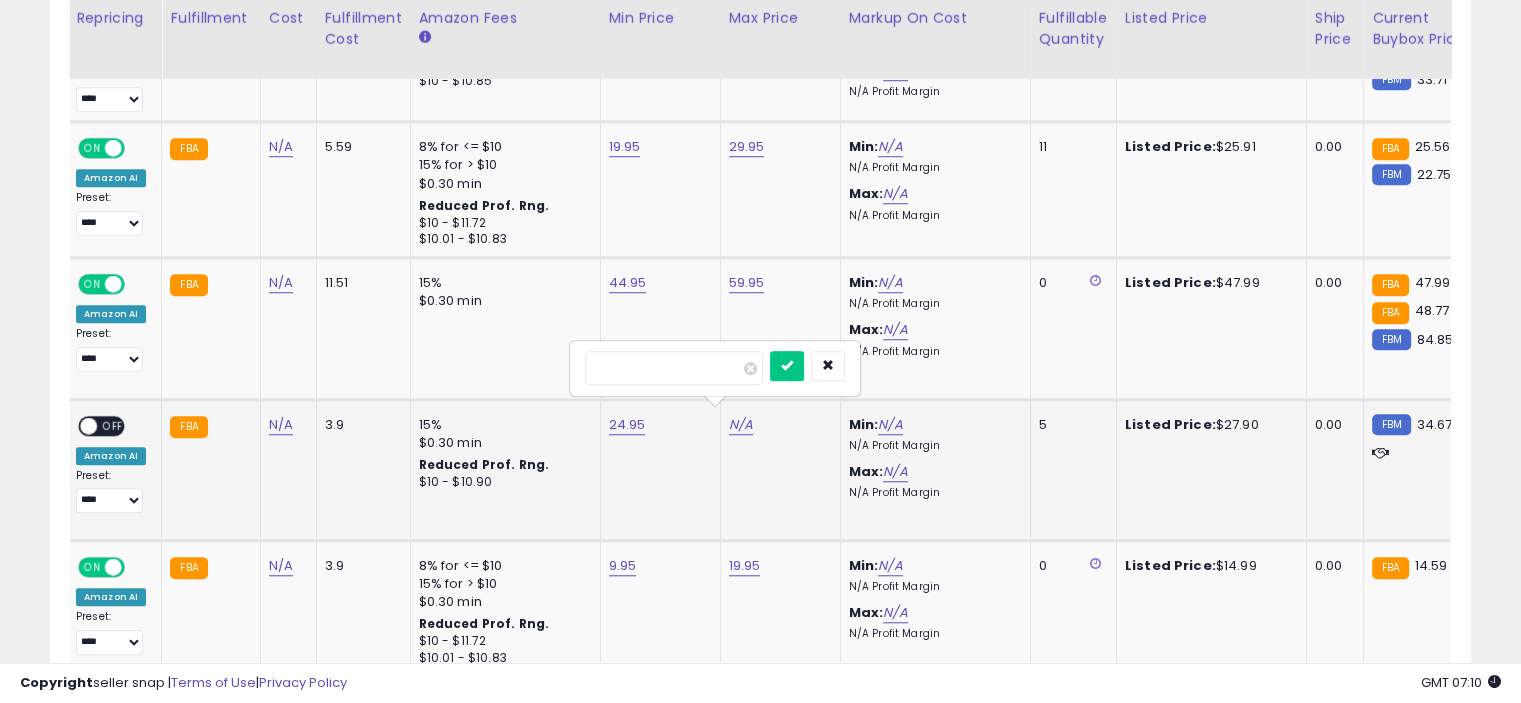 type on "*****" 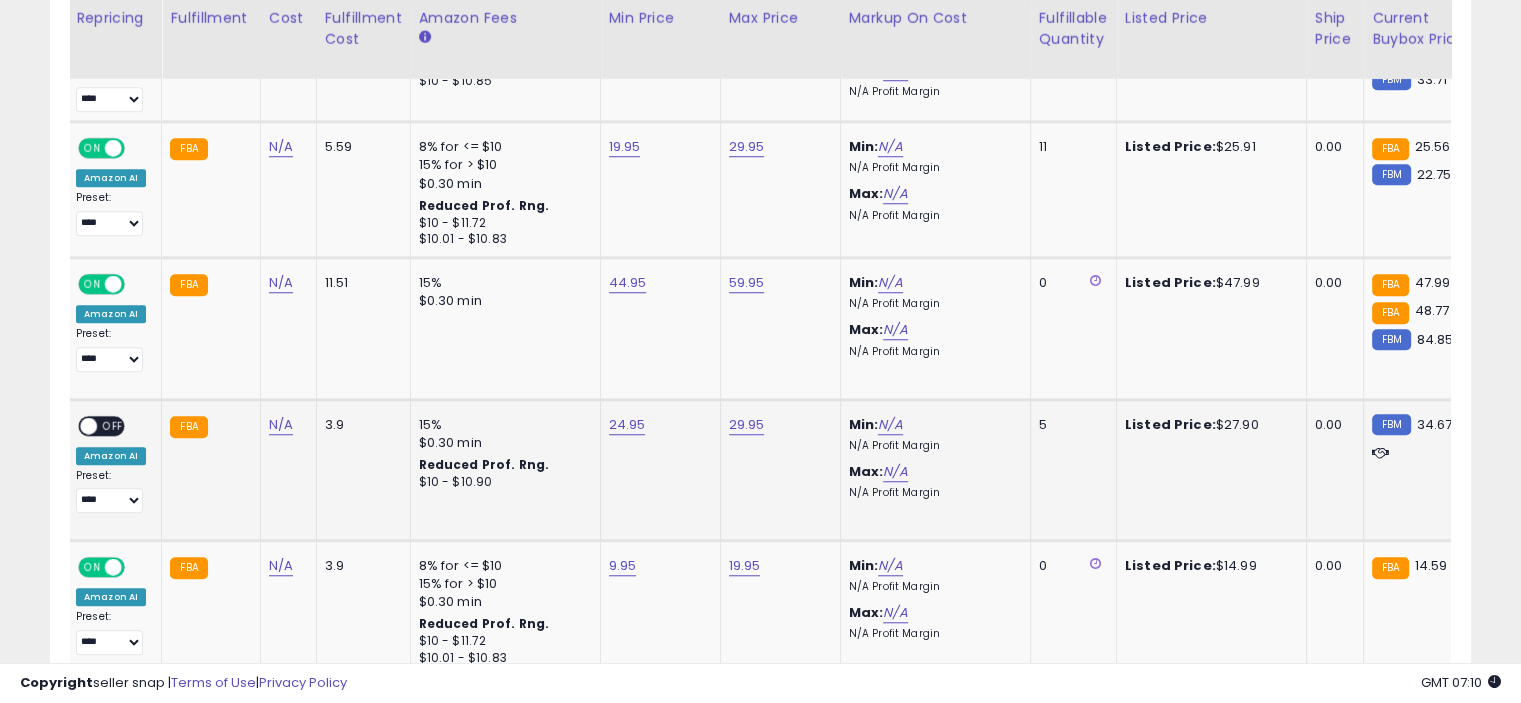 click on "OFF" at bounding box center [113, 425] 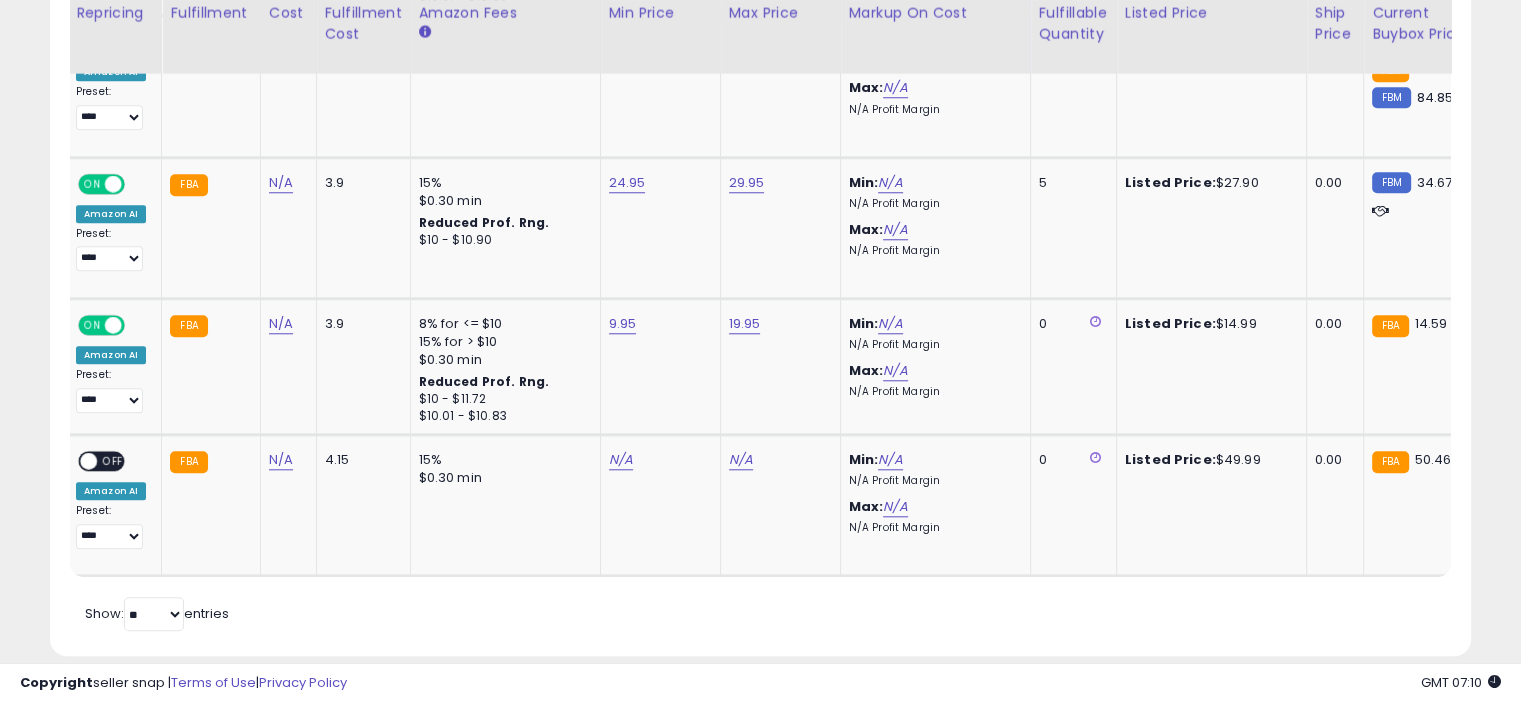 scroll, scrollTop: 1883, scrollLeft: 0, axis: vertical 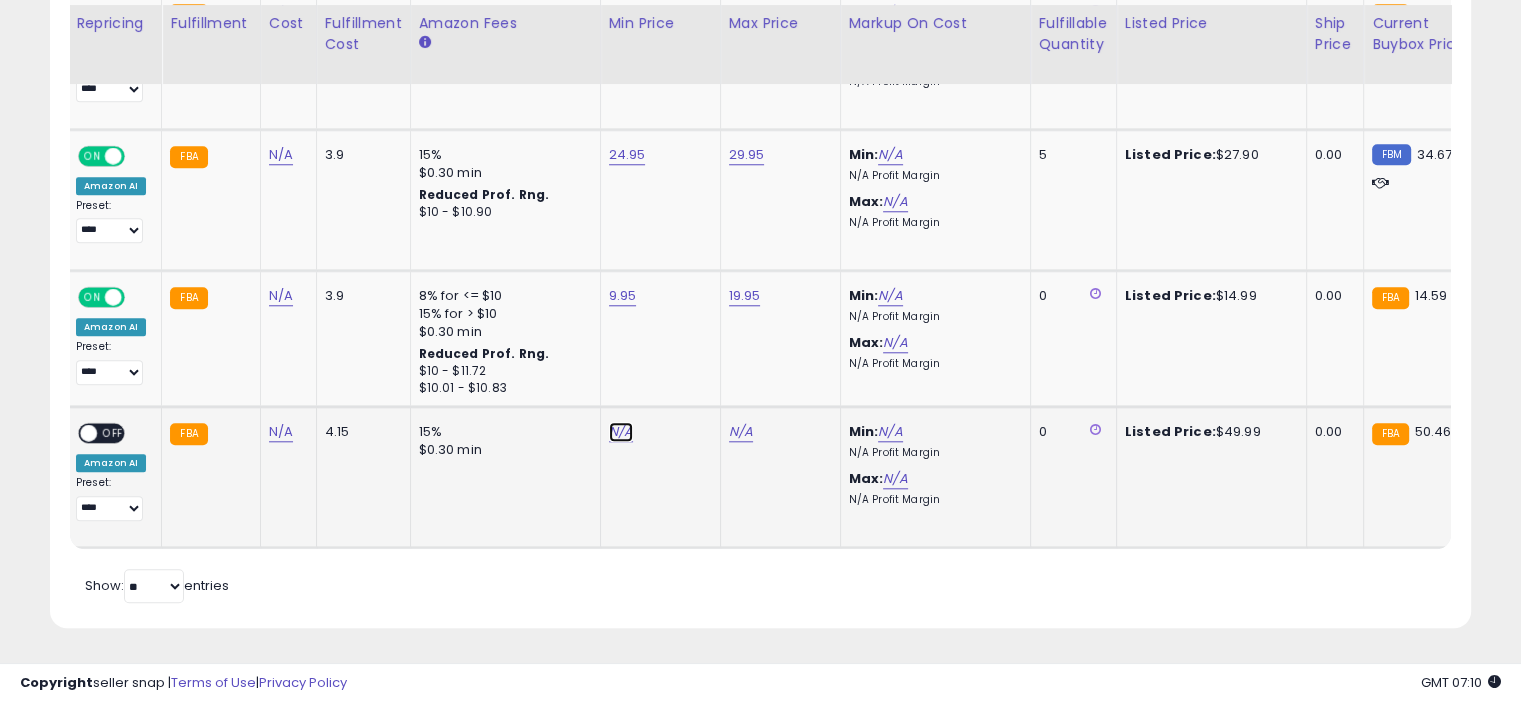 click on "N/A" at bounding box center [621, 432] 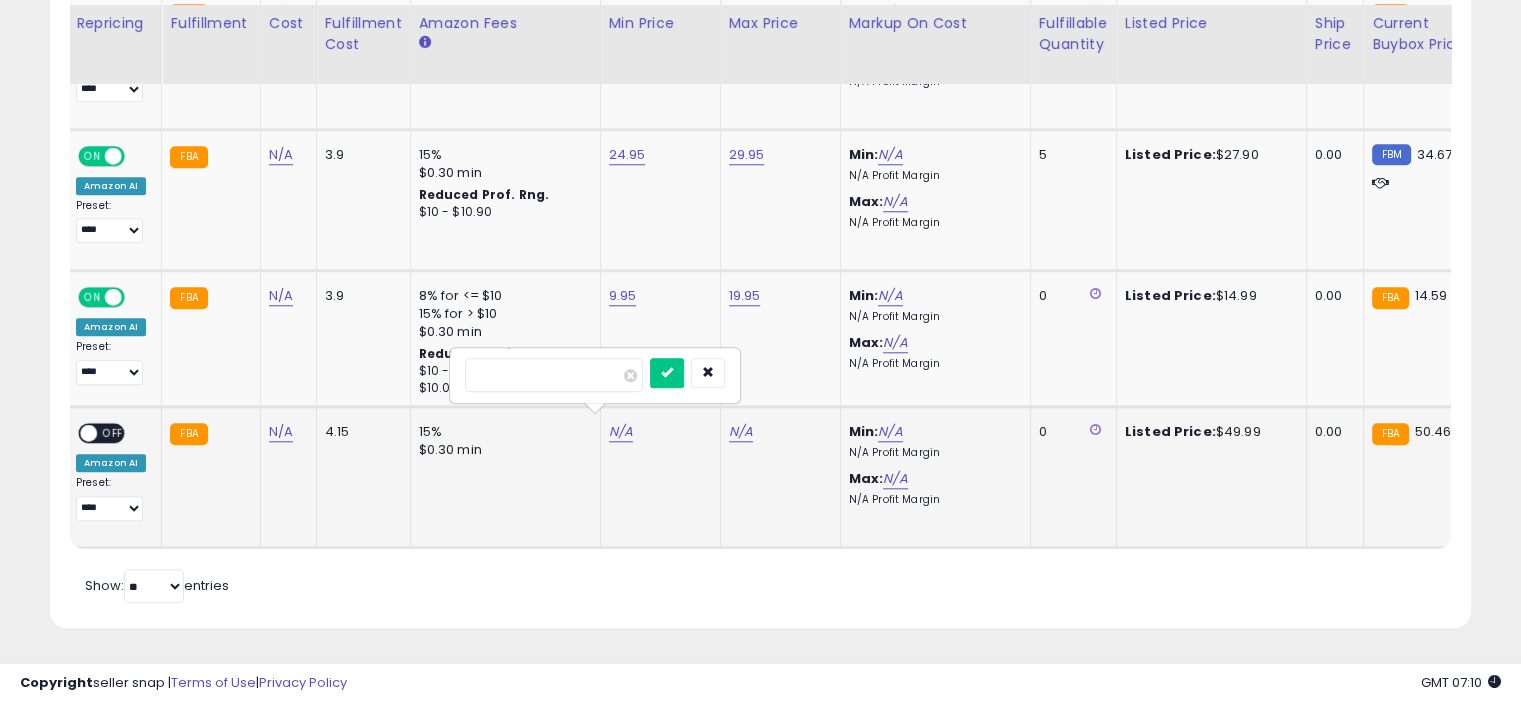 type on "*****" 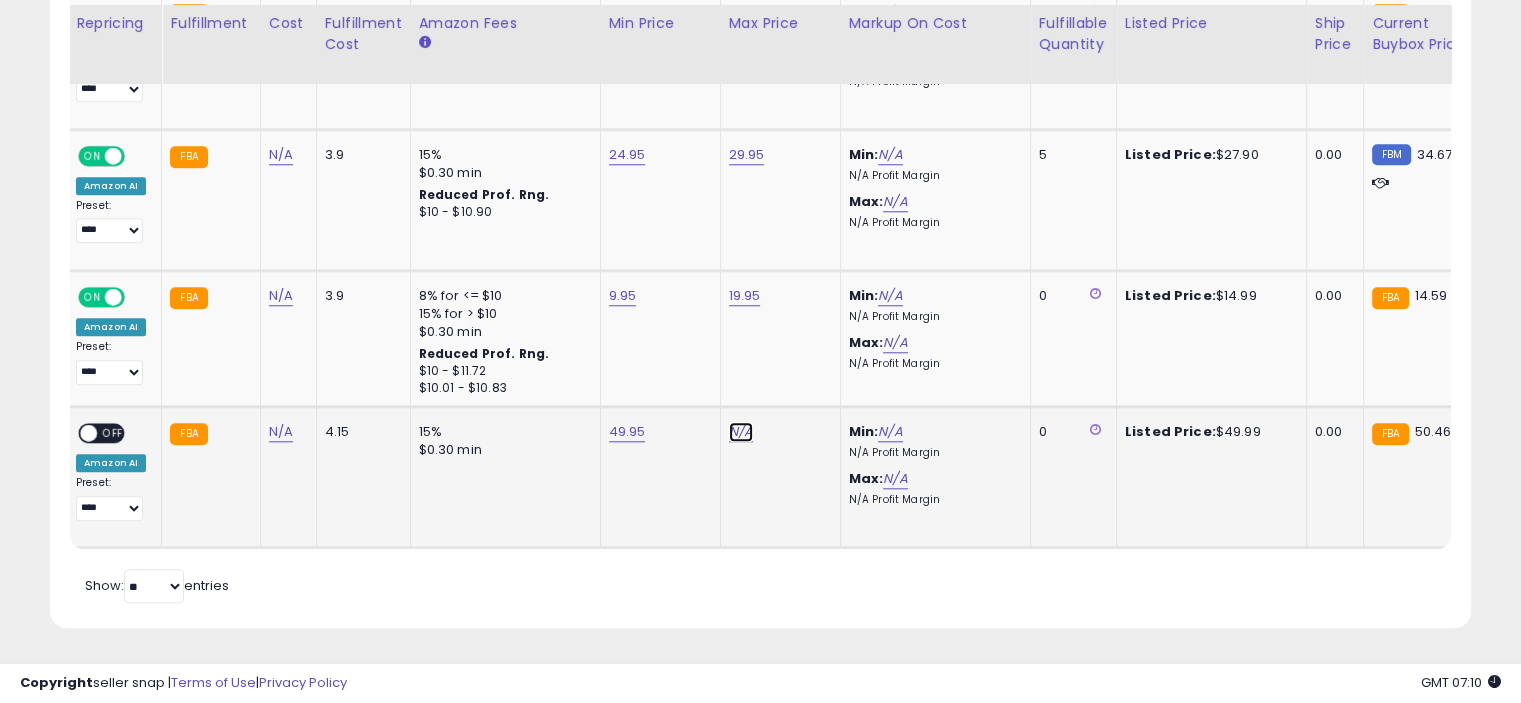 click on "N/A" at bounding box center (741, 432) 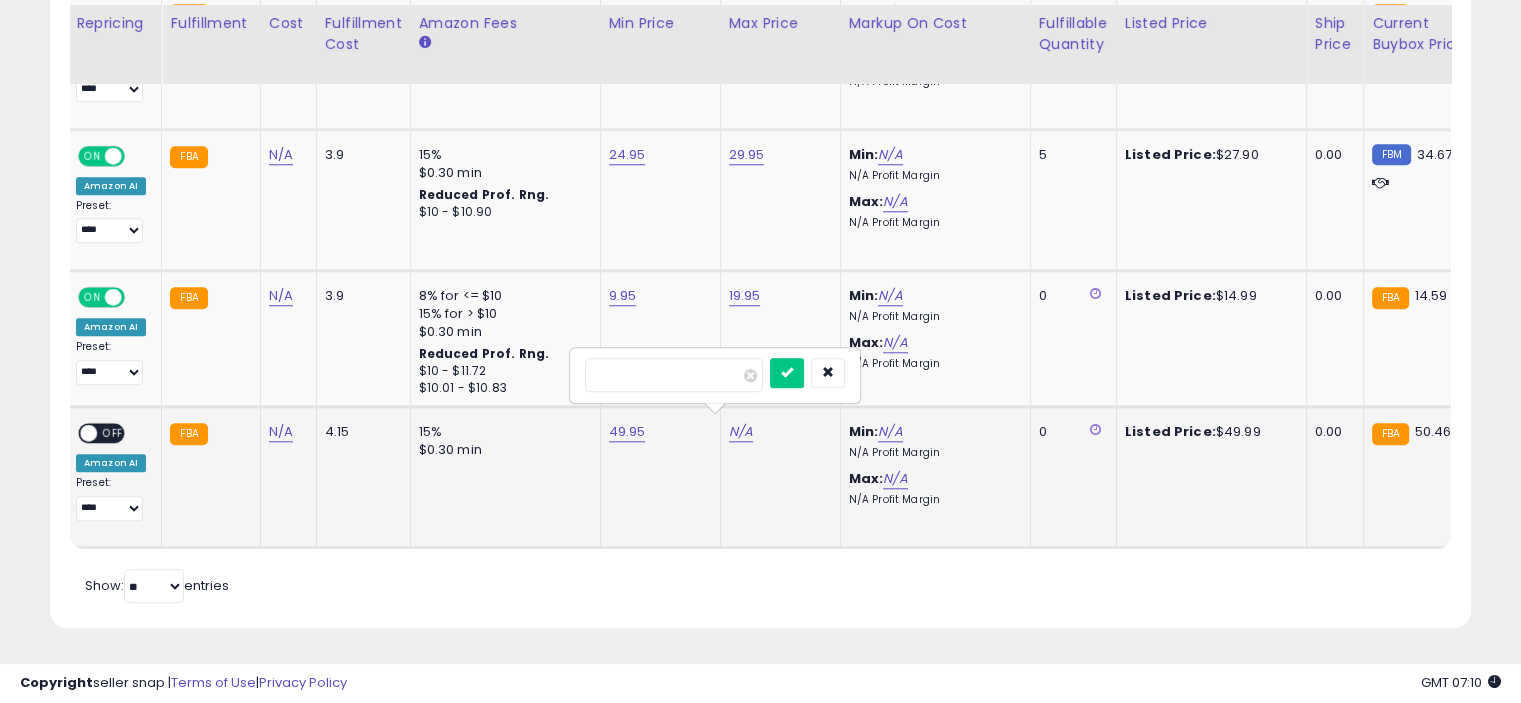 type on "*****" 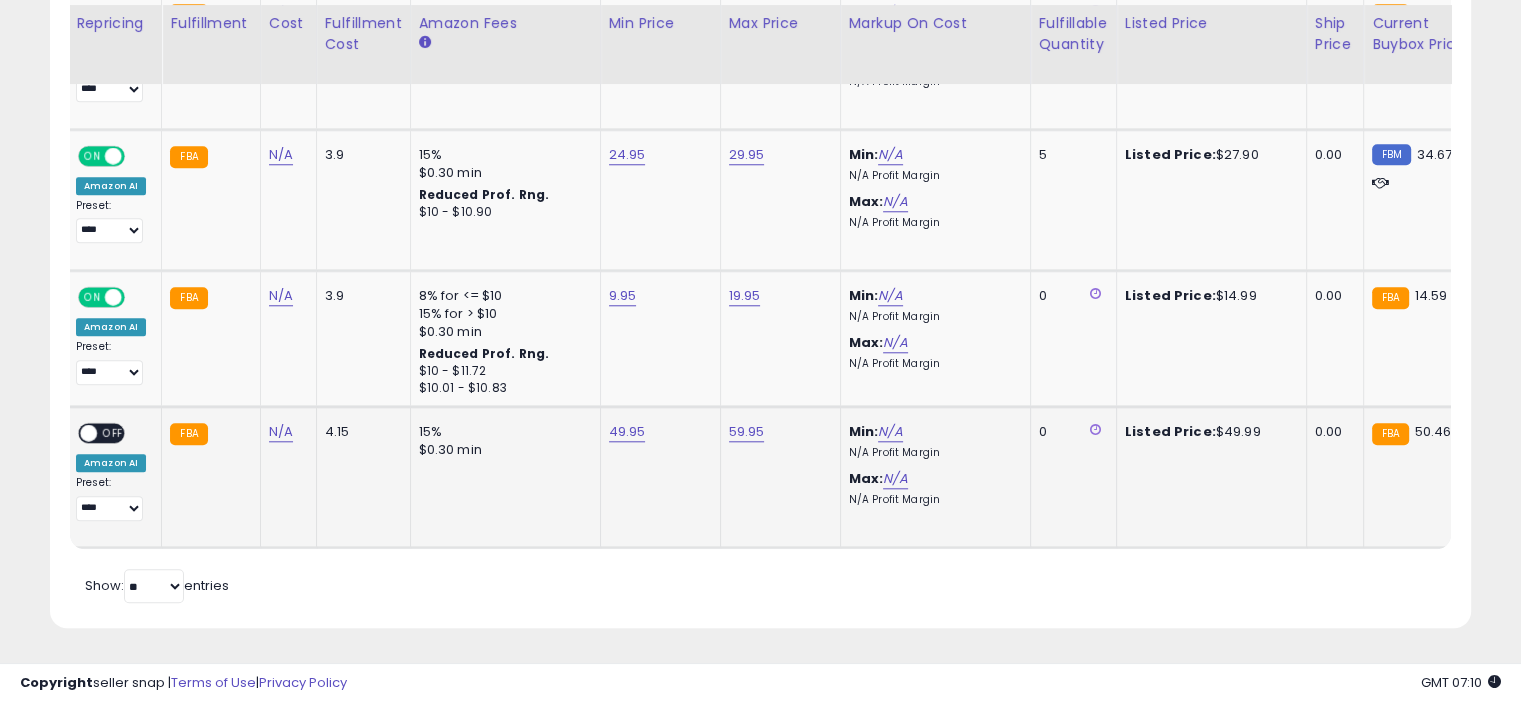 click on "OFF" at bounding box center [113, 432] 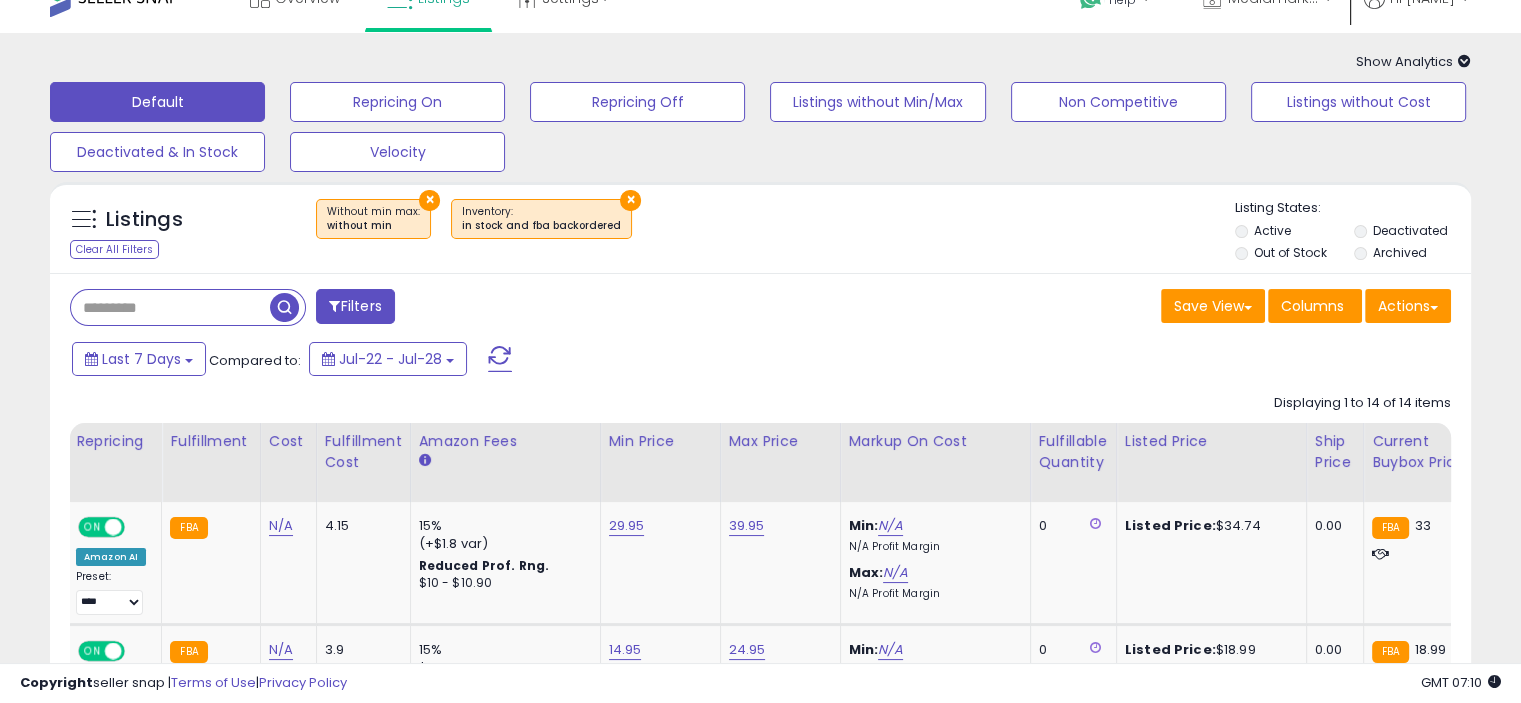 scroll, scrollTop: 30, scrollLeft: 0, axis: vertical 